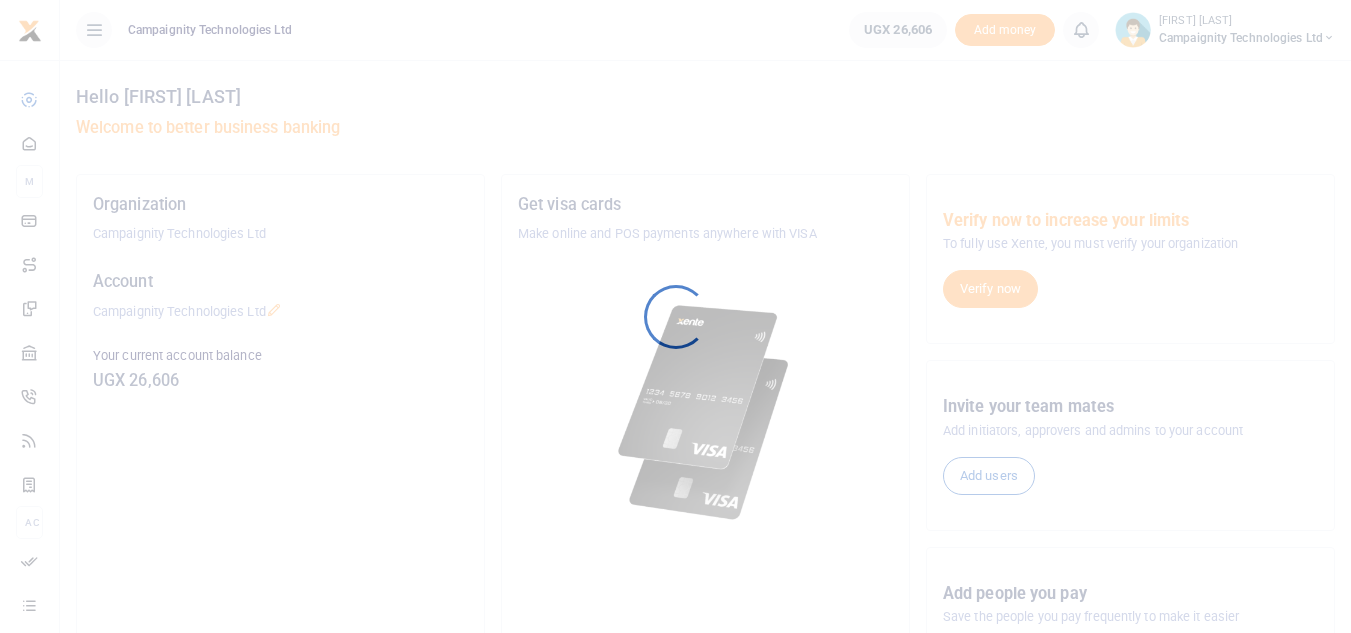 scroll, scrollTop: 0, scrollLeft: 0, axis: both 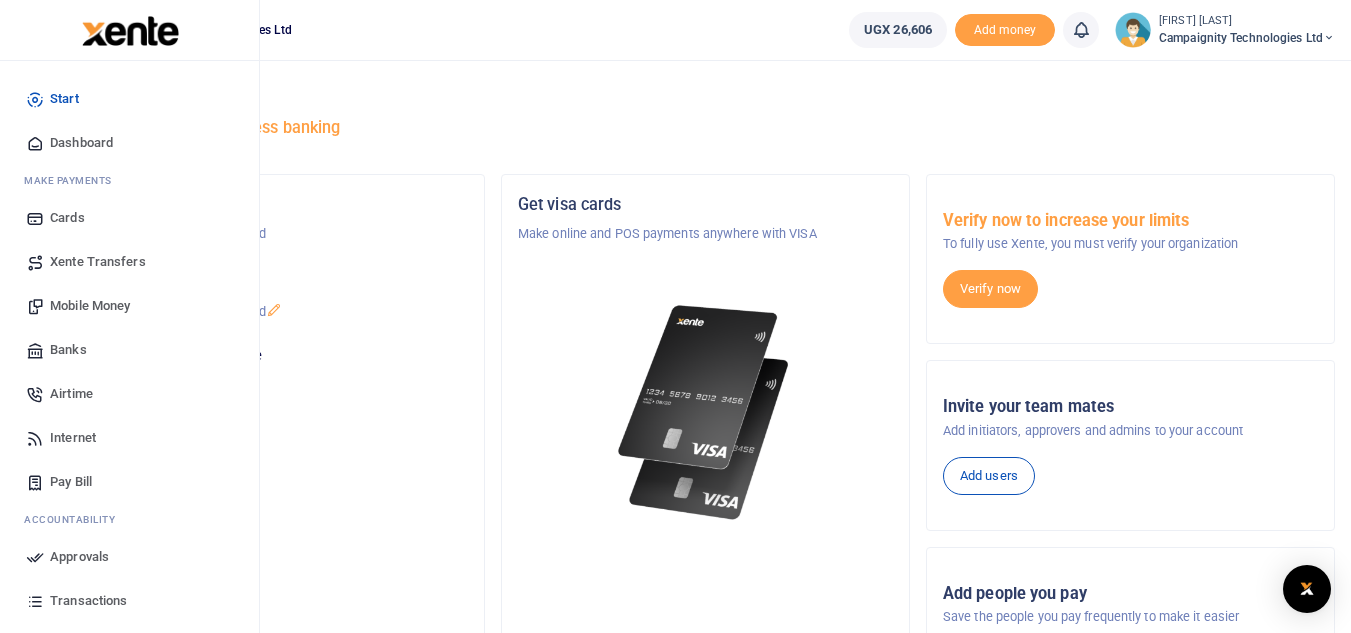 click on "Transactions" at bounding box center [129, 601] 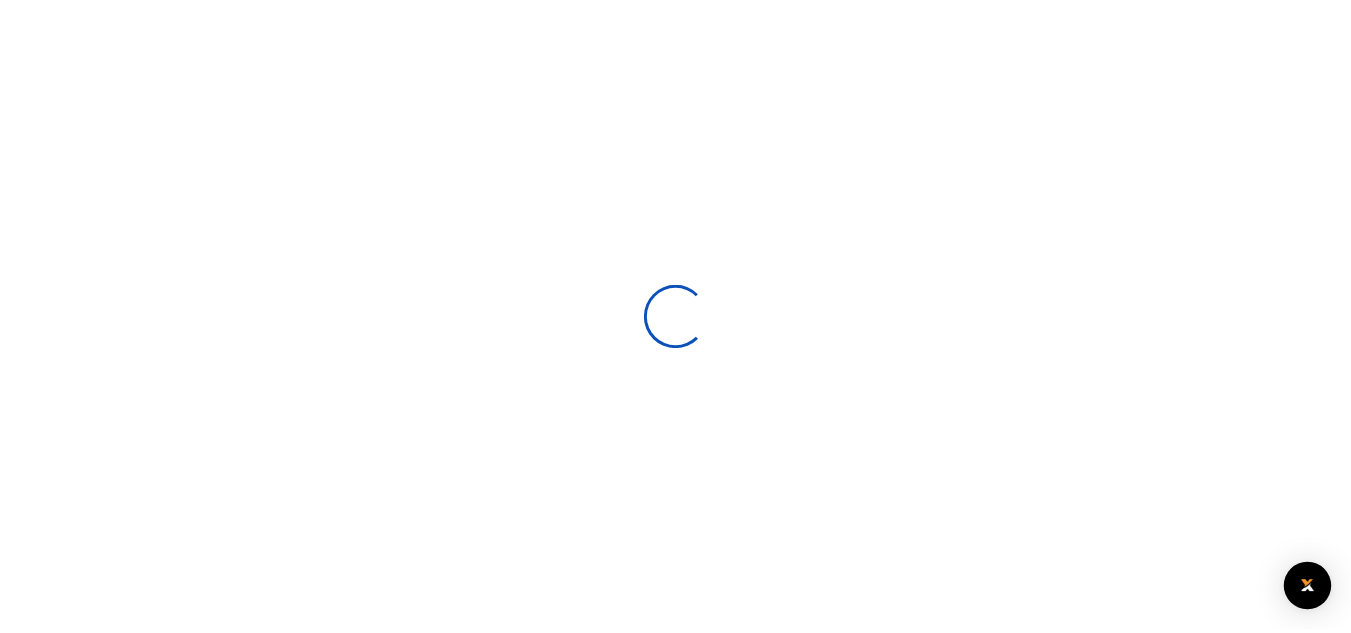 scroll, scrollTop: 0, scrollLeft: 0, axis: both 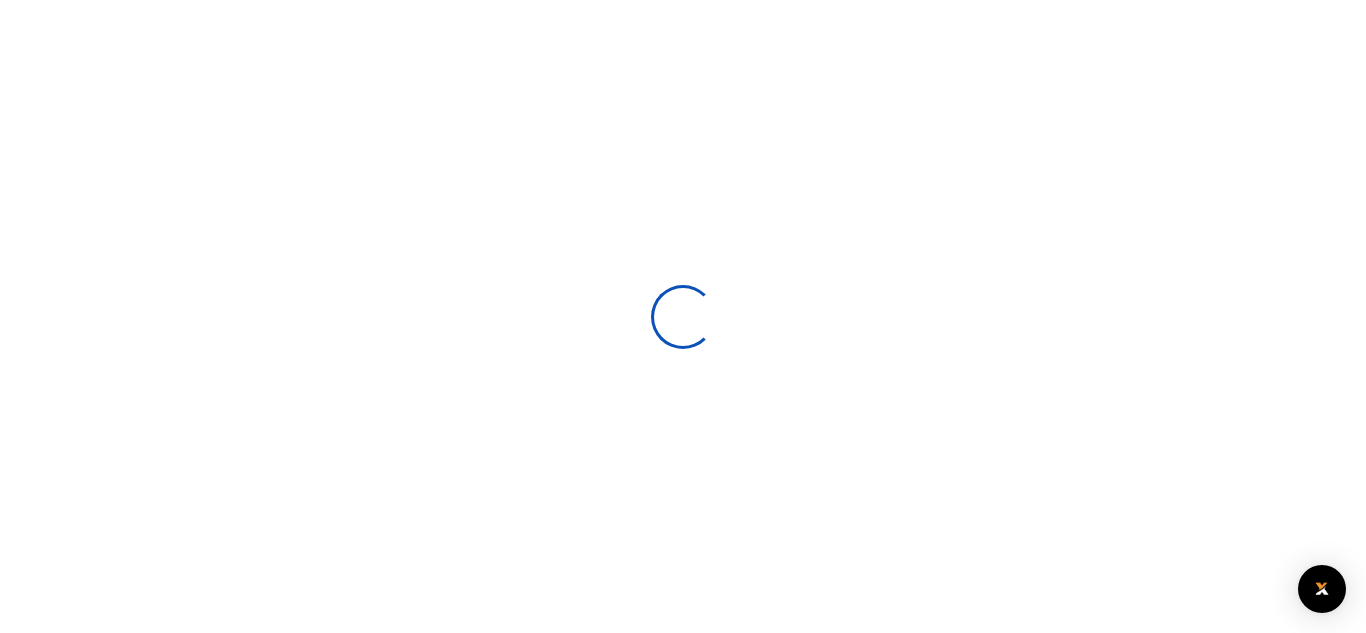 click at bounding box center [683, 316] 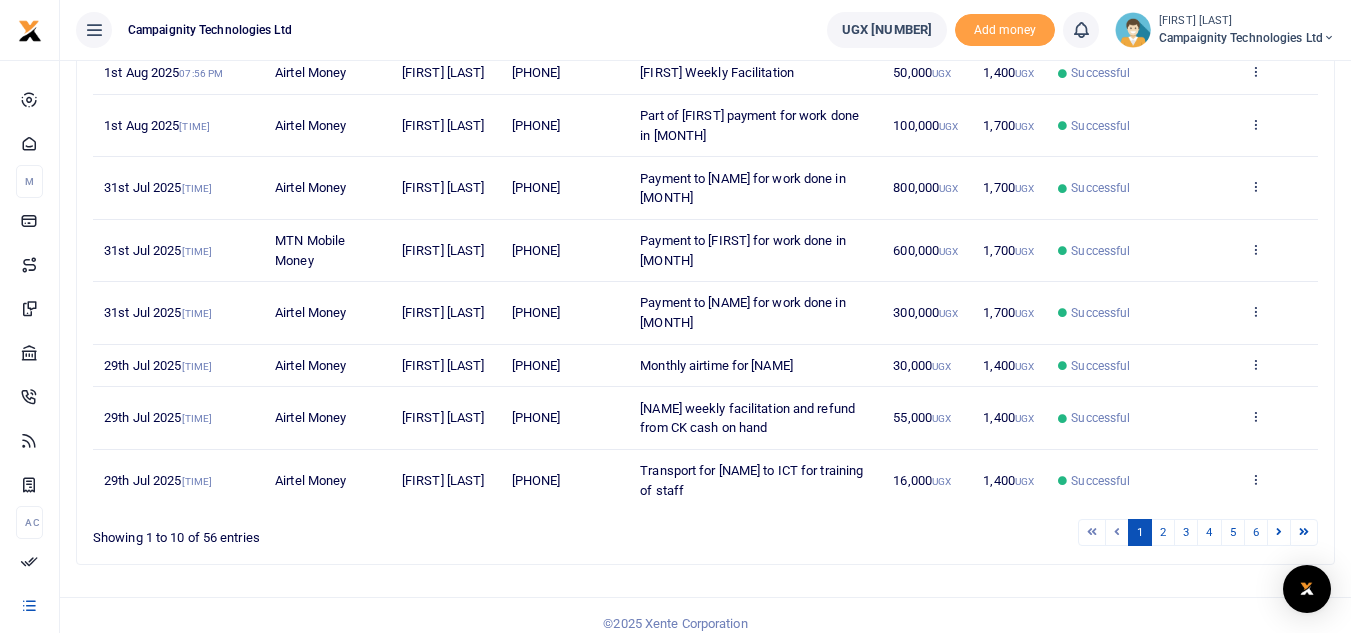 scroll, scrollTop: 450, scrollLeft: 0, axis: vertical 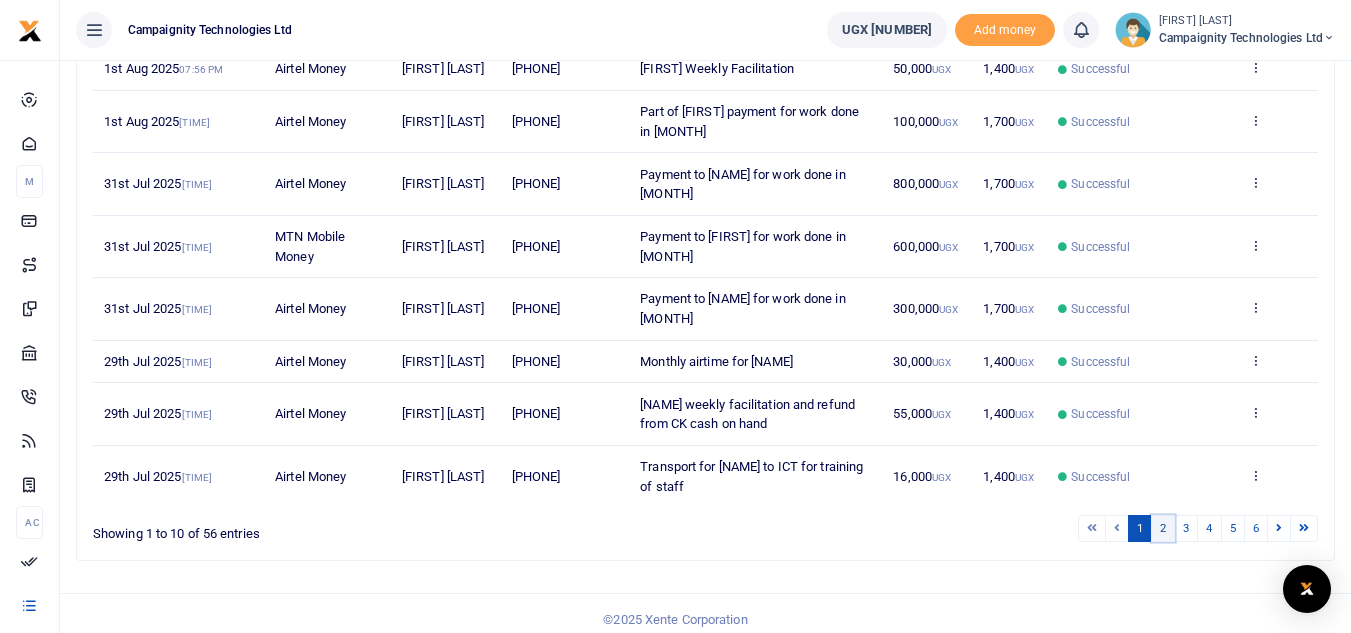 click on "2" at bounding box center [1163, 528] 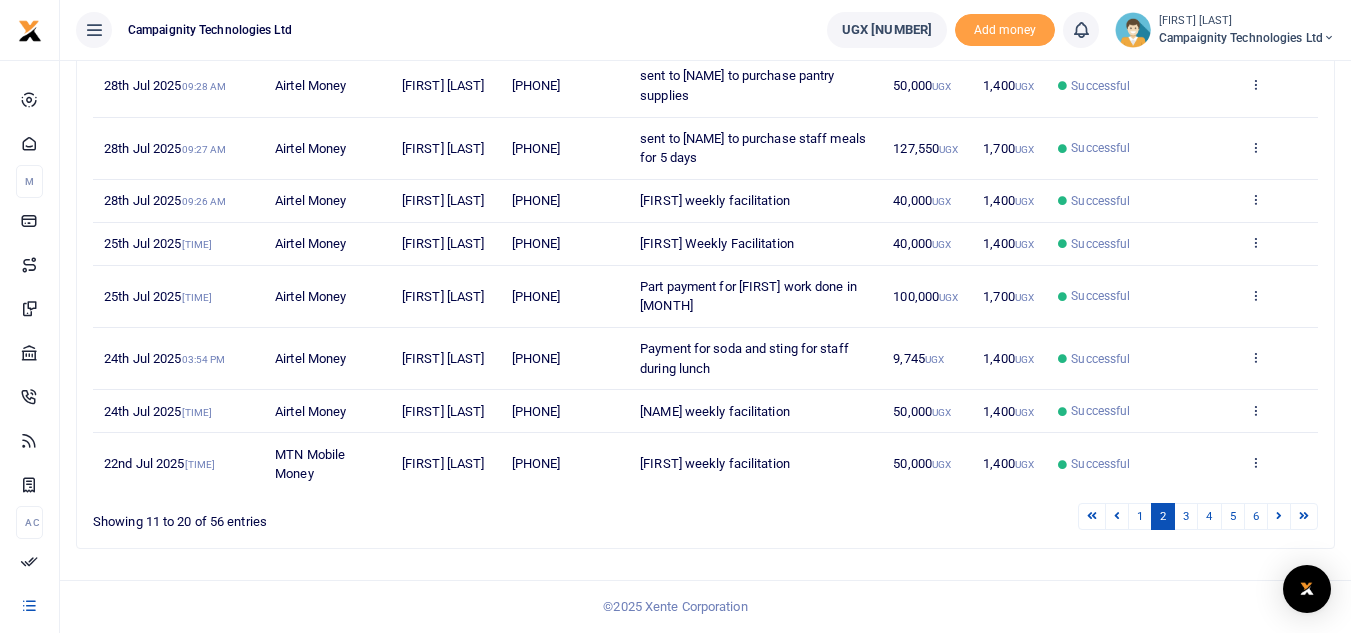 click on "View details
Send again" at bounding box center [1278, 201] 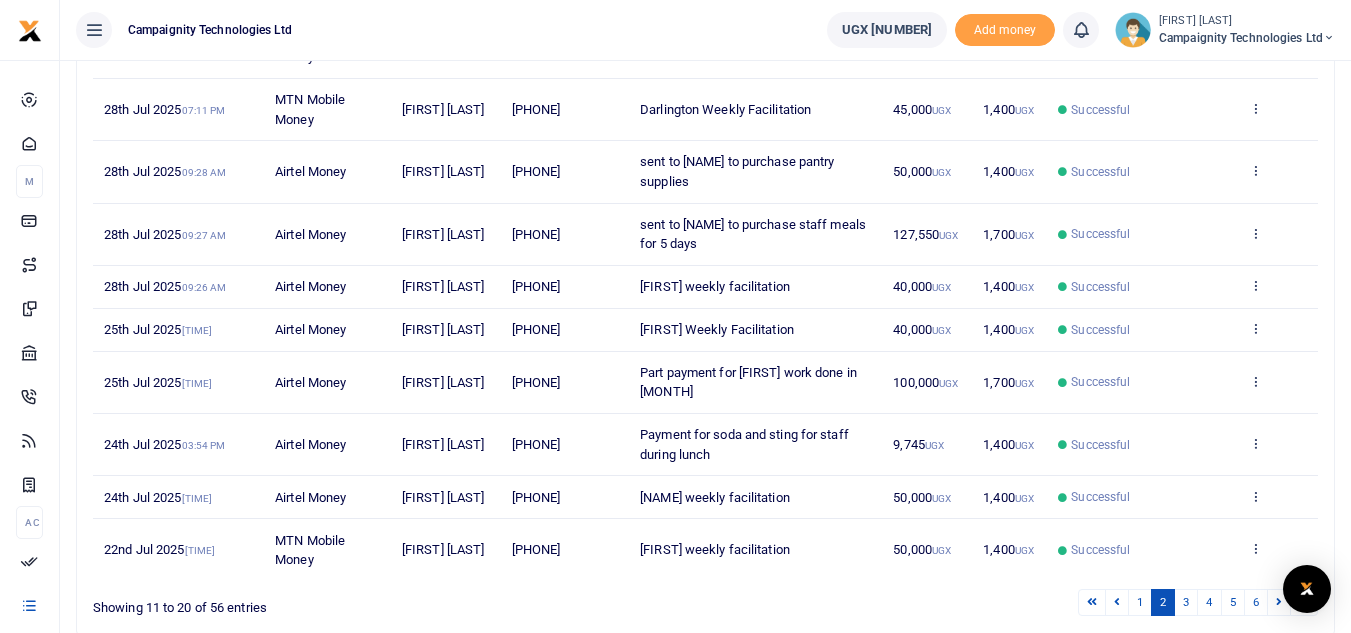 scroll, scrollTop: 482, scrollLeft: 0, axis: vertical 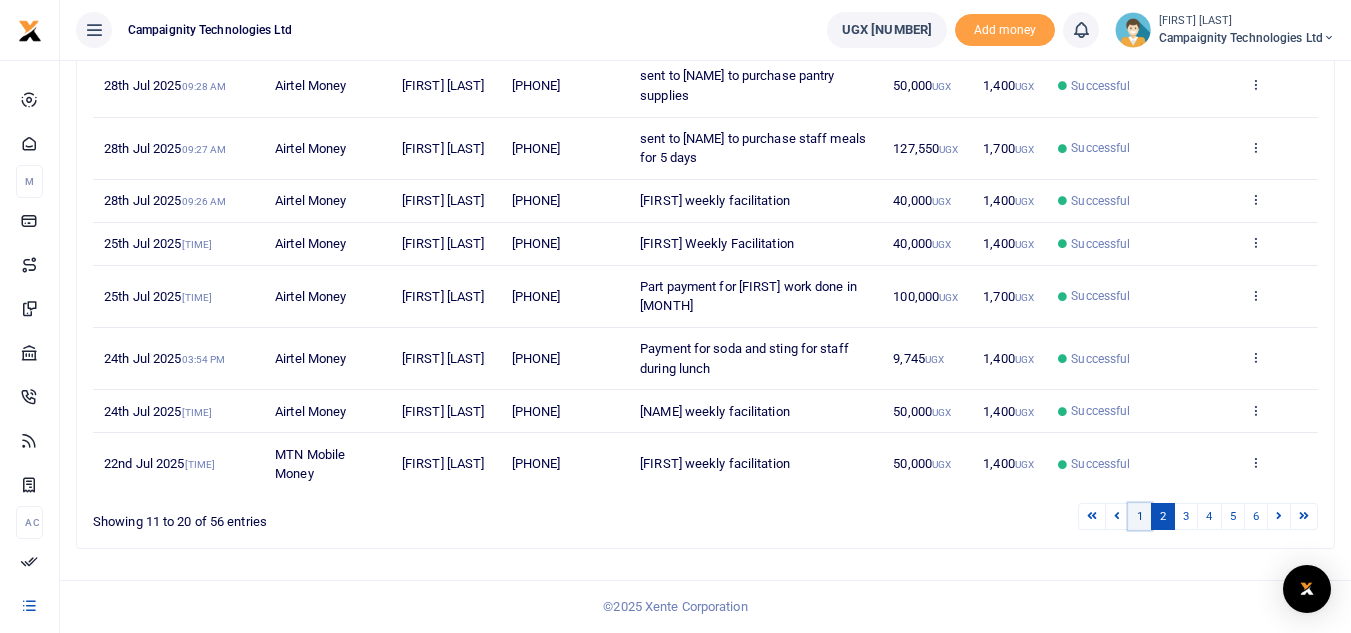 click on "1" at bounding box center (1140, 516) 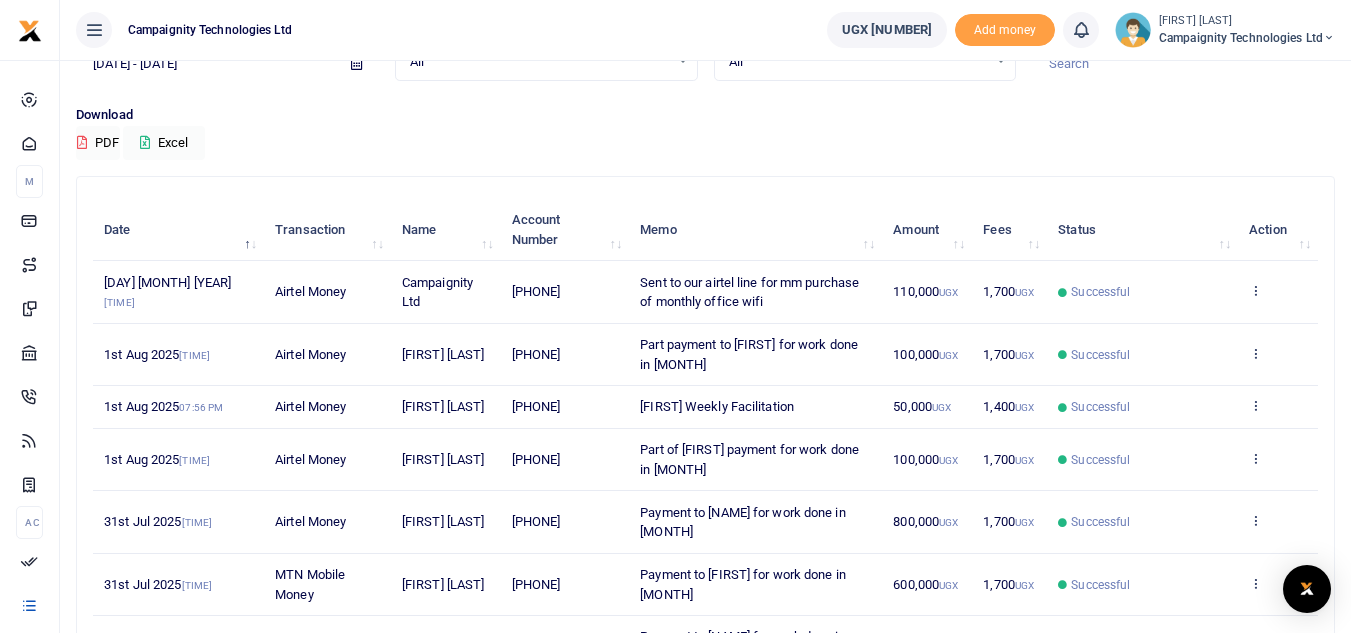 scroll, scrollTop: 0, scrollLeft: 0, axis: both 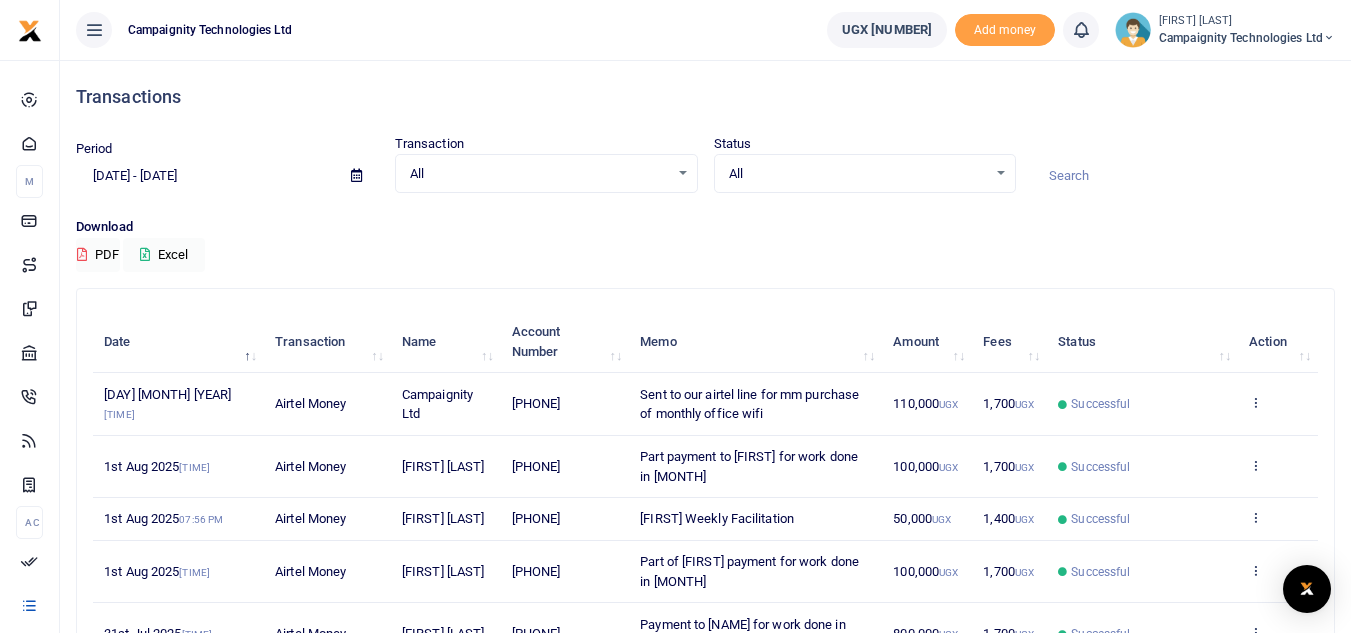 drag, startPoint x: 533, startPoint y: 468, endPoint x: 606, endPoint y: 469, distance: 73.00685 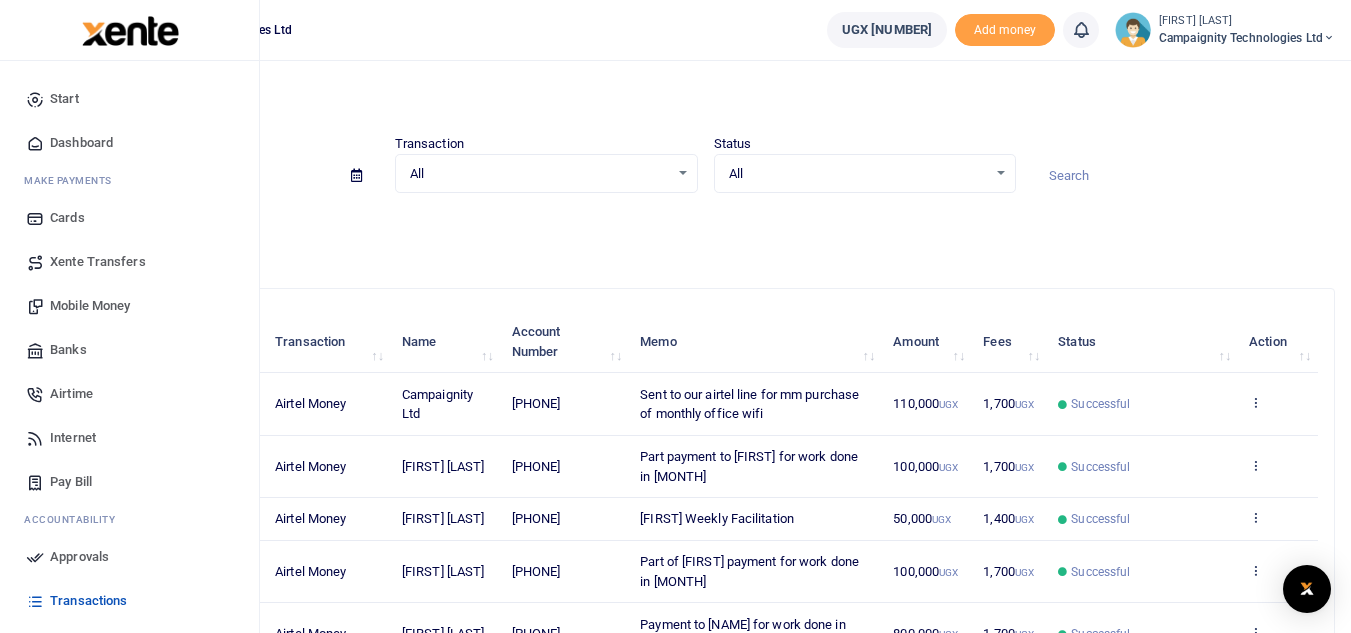 click on "Mobile Money" at bounding box center (90, 306) 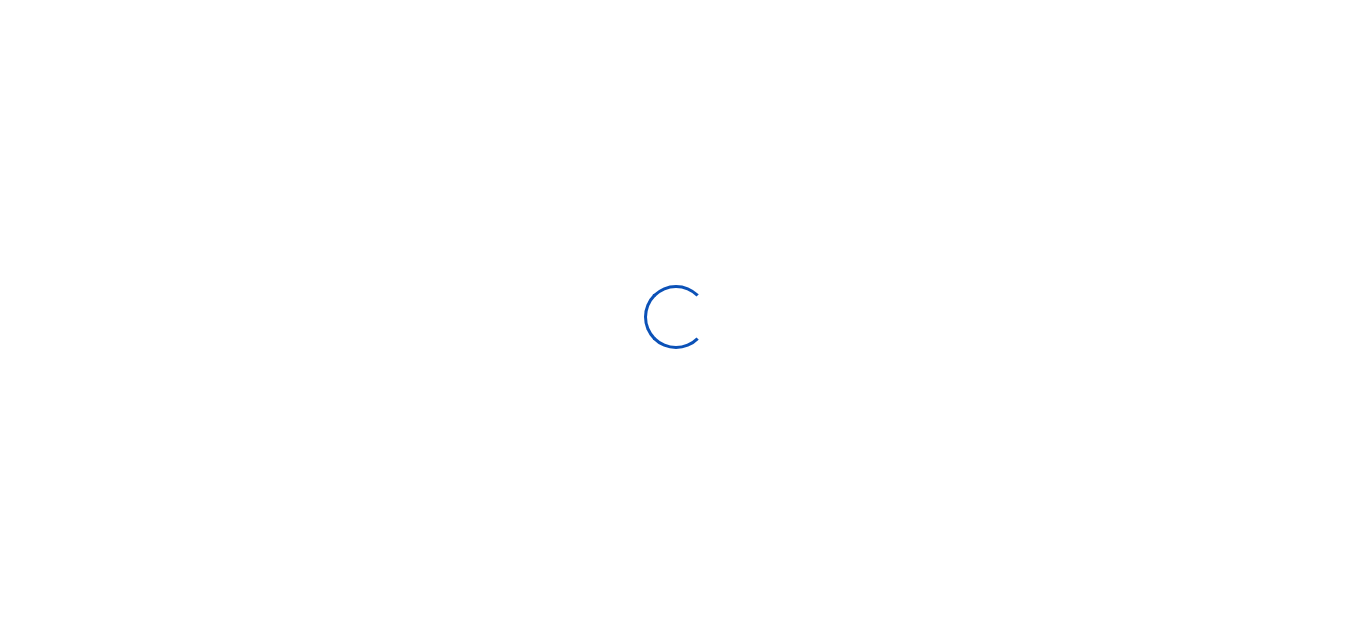 scroll, scrollTop: 0, scrollLeft: 0, axis: both 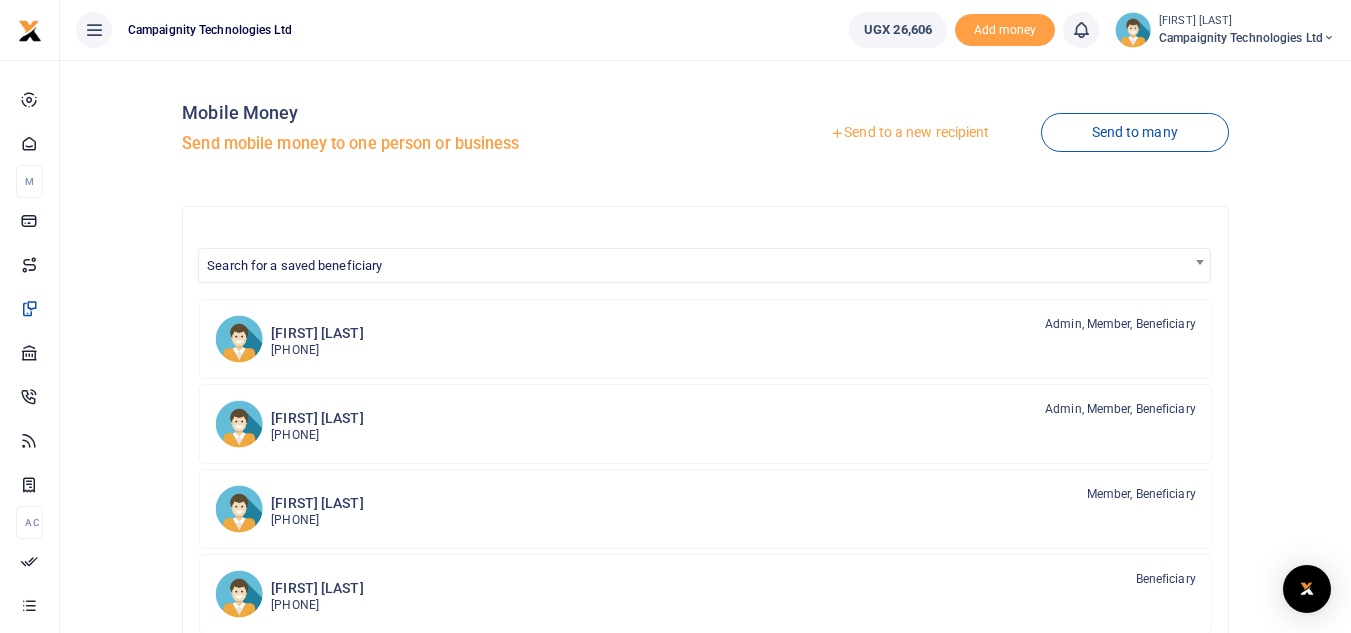 click on "Send to a new recipient" at bounding box center [909, 133] 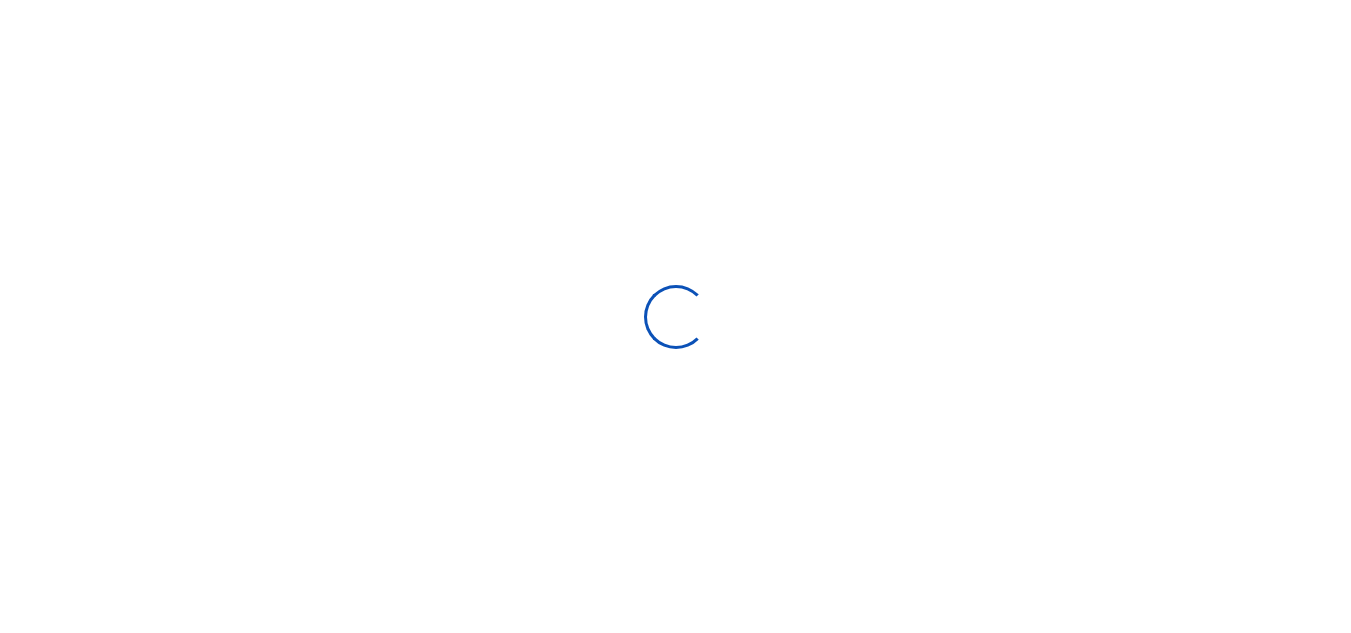 scroll, scrollTop: 0, scrollLeft: 0, axis: both 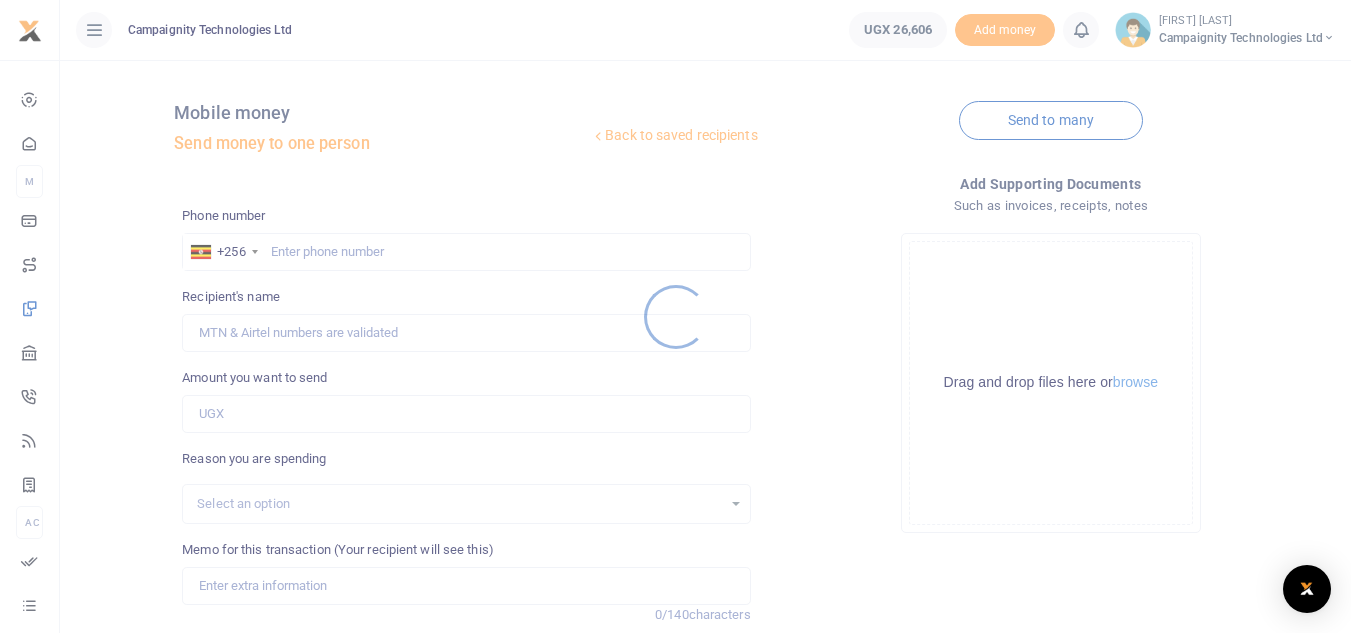 click at bounding box center (675, 316) 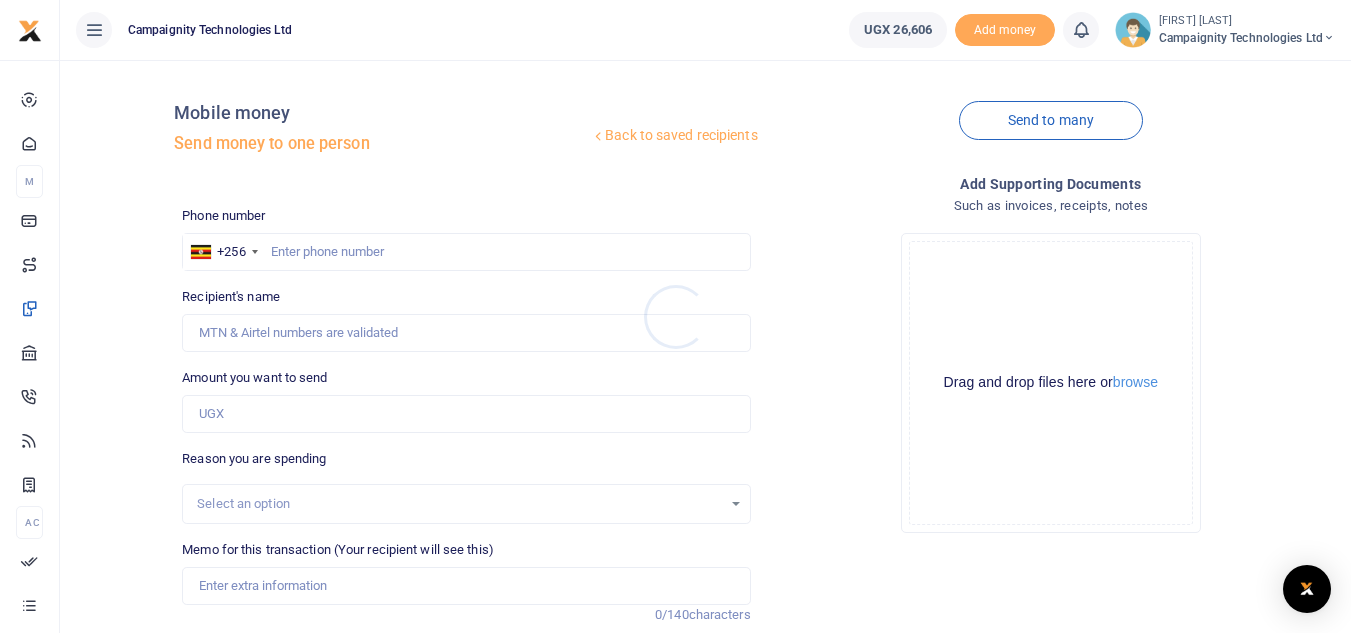 click at bounding box center [675, 316] 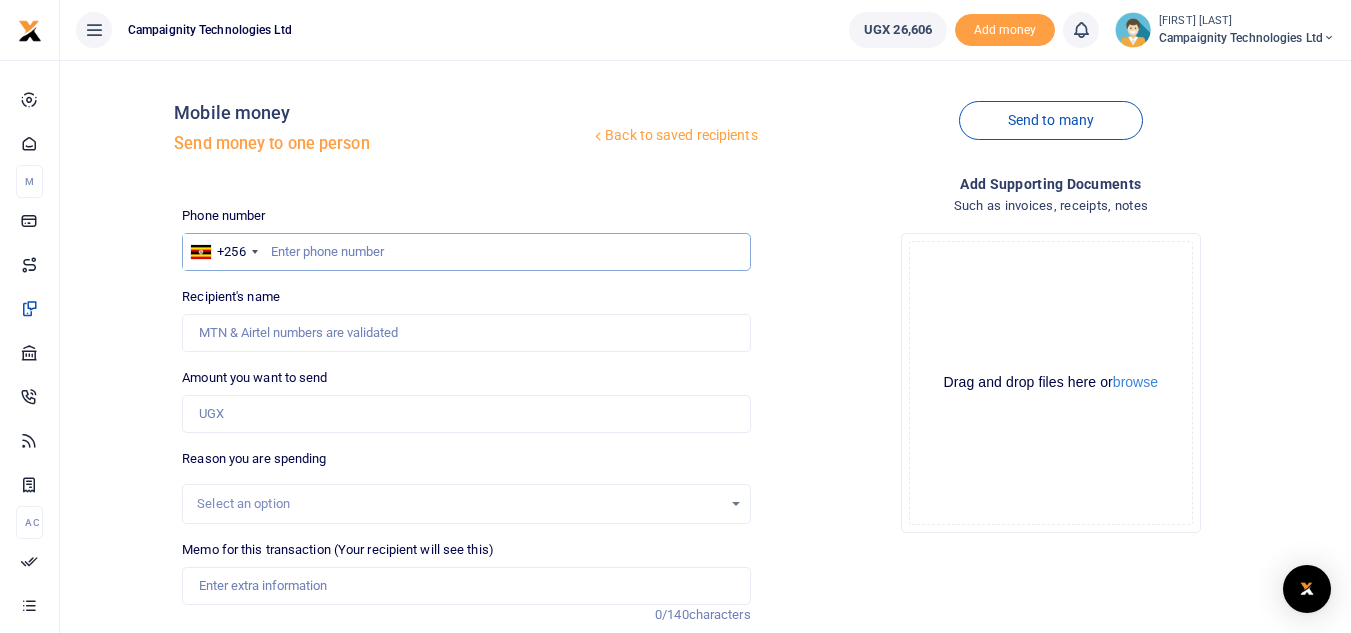 click at bounding box center [466, 252] 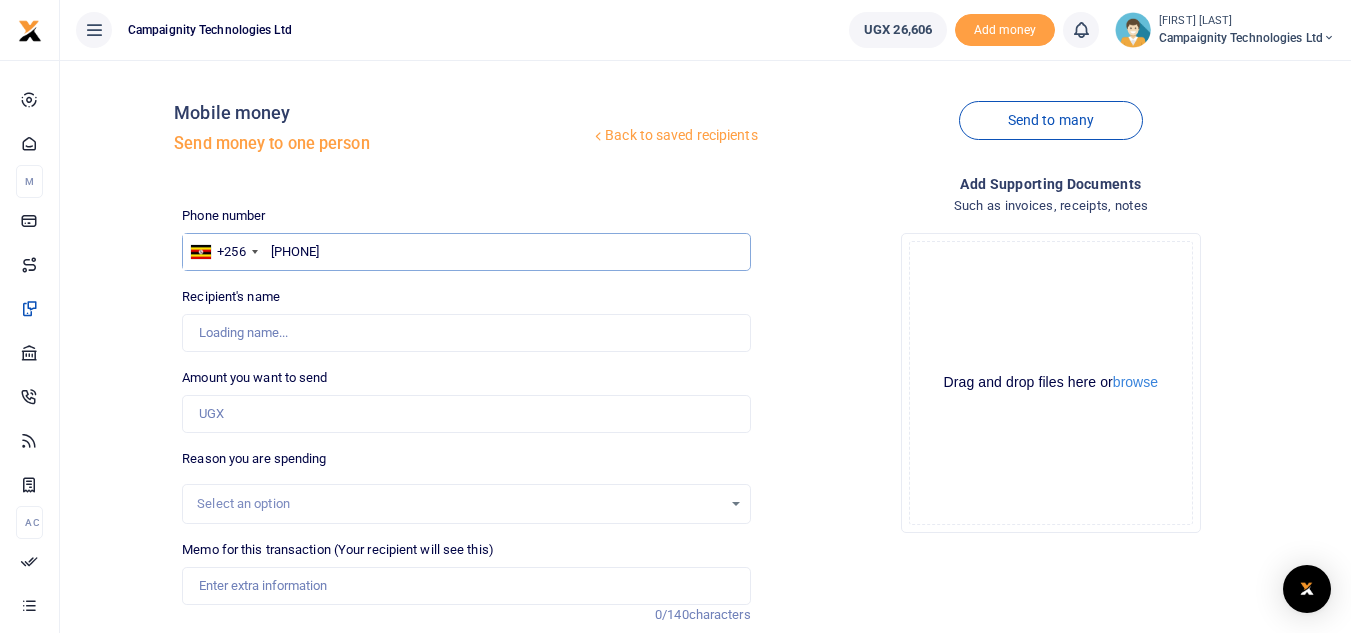 type on "[NUMBER]" 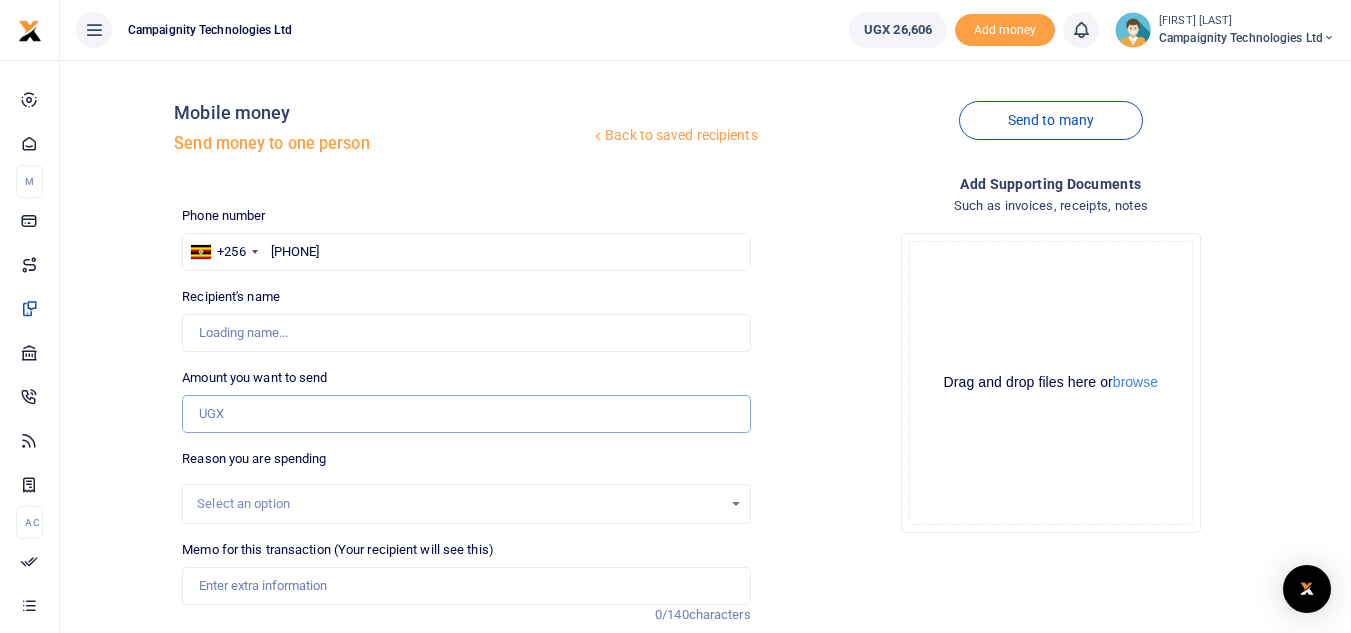 click on "Amount you want to send" at bounding box center [466, 414] 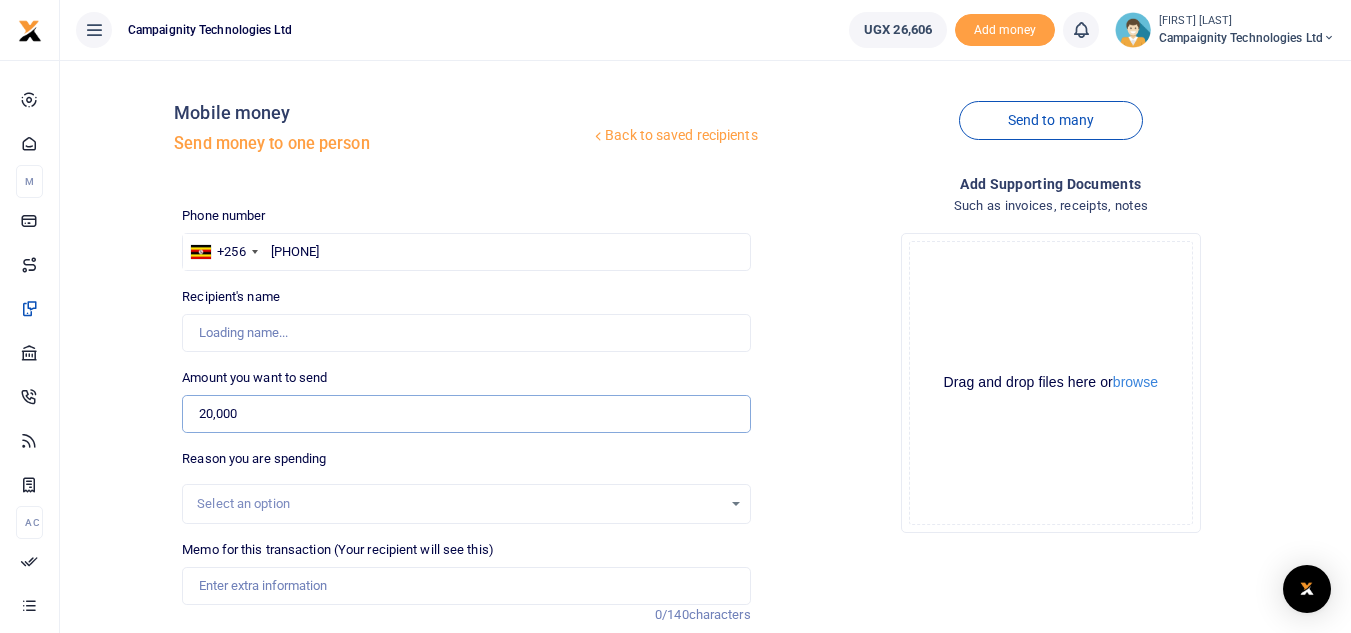 type on "20,000" 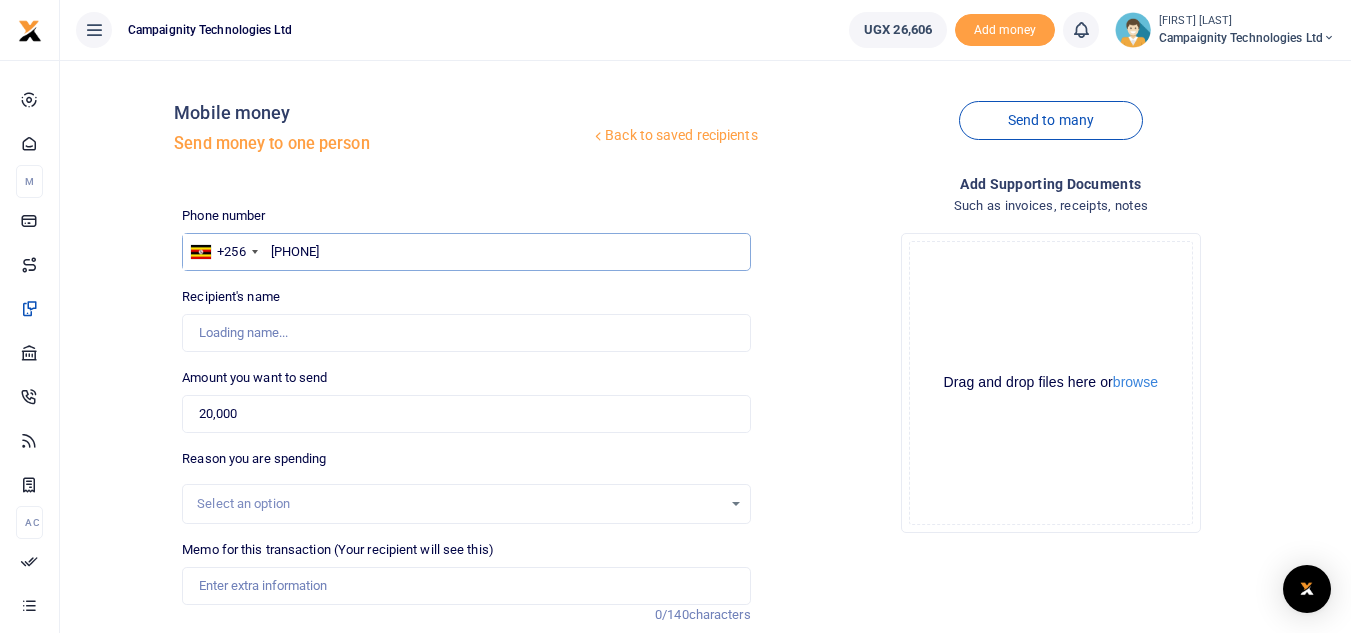 click on "[NUMBER]" at bounding box center [466, 252] 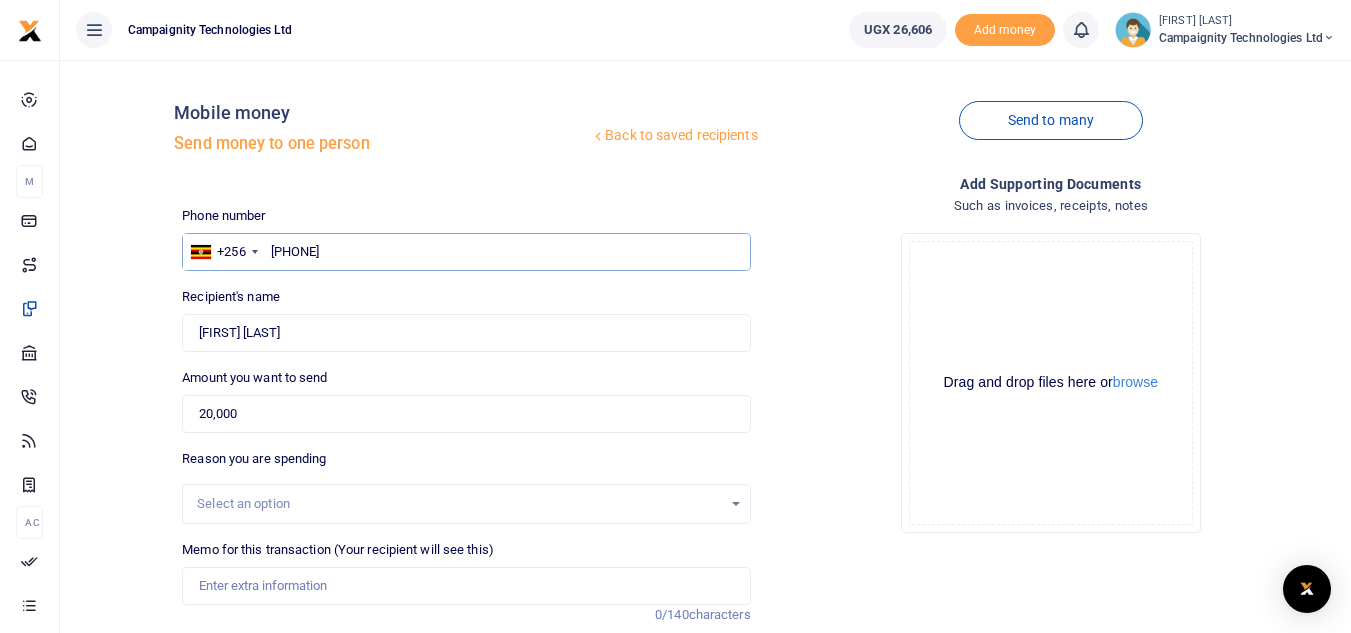 scroll, scrollTop: 233, scrollLeft: 0, axis: vertical 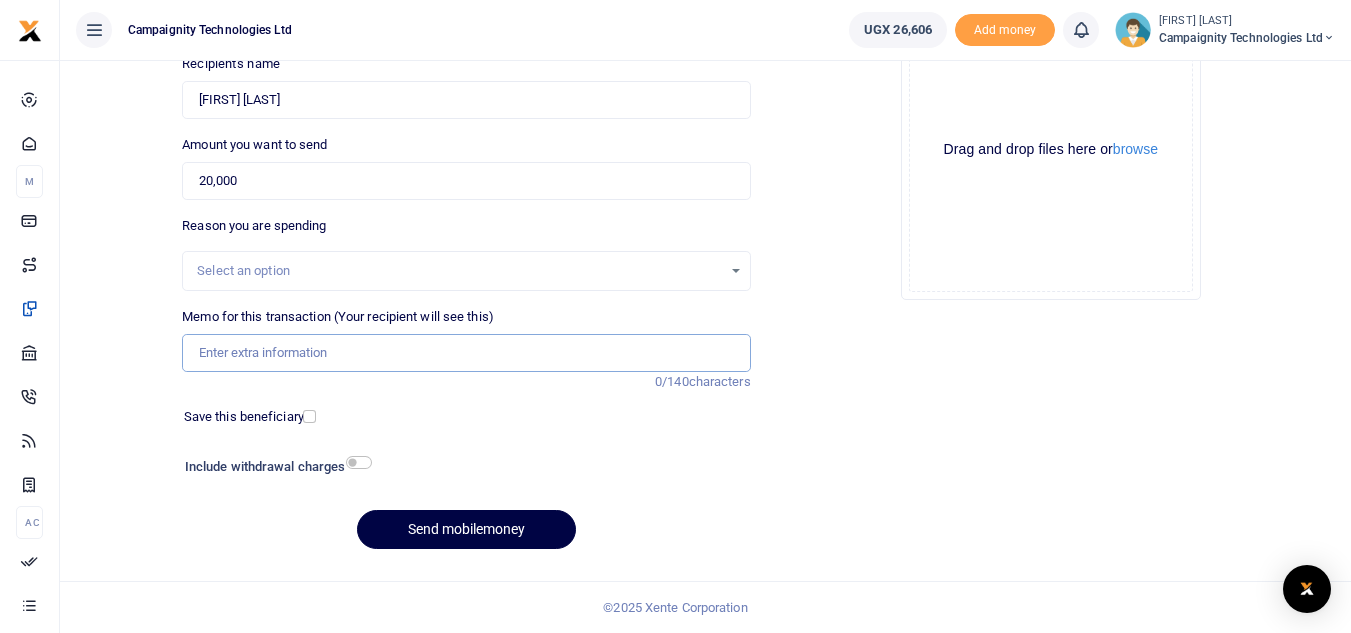 click on "Memo for this transaction (Your recipient will see this)" at bounding box center [466, 353] 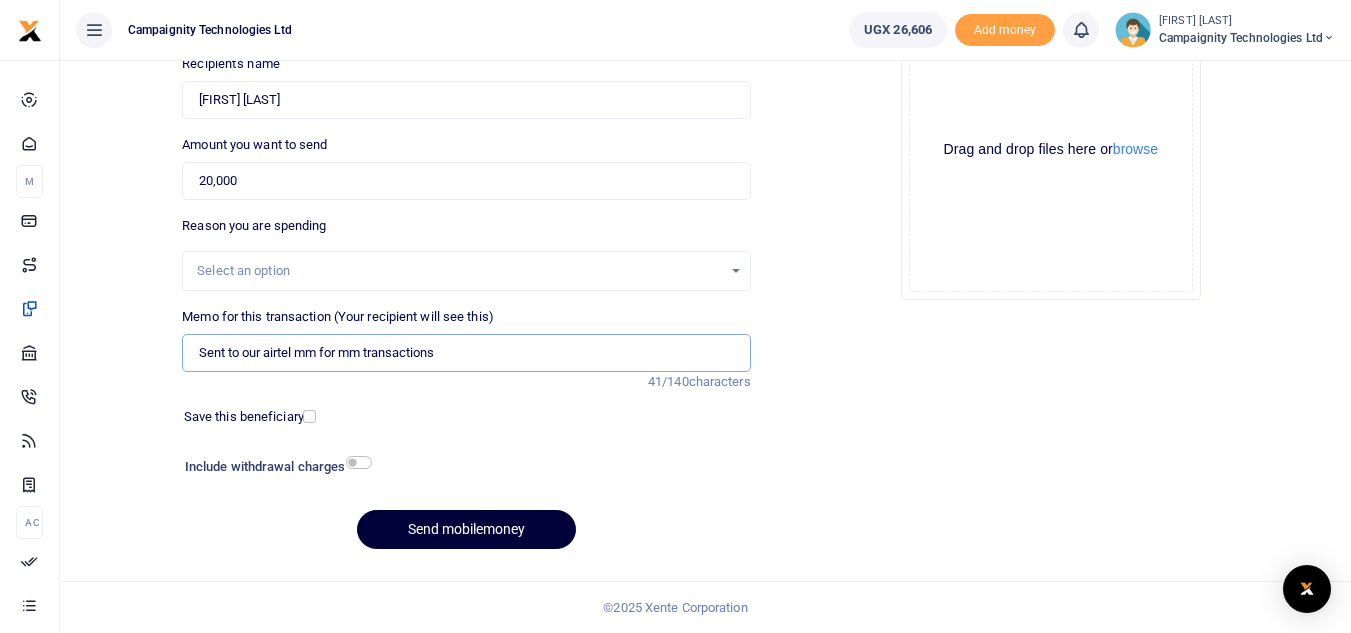 type on "Sent to our airtel mm for mm transactions" 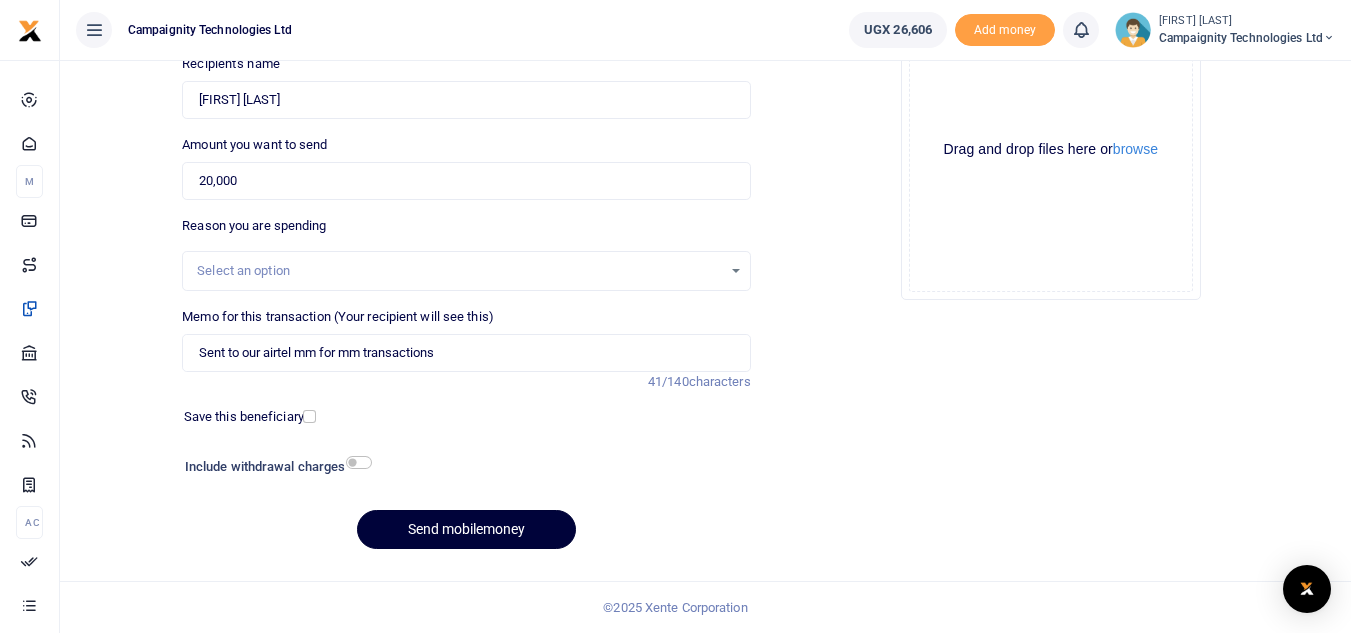 click on "Send mobilemoney" at bounding box center [466, 529] 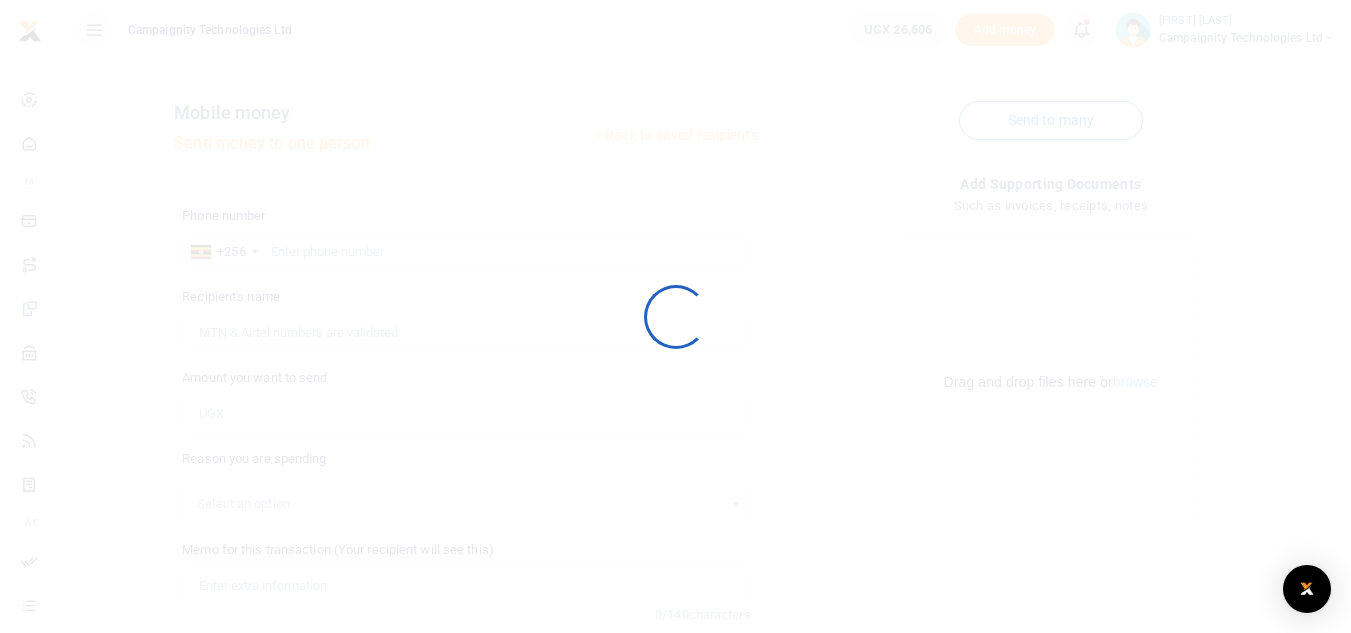 scroll, scrollTop: 233, scrollLeft: 0, axis: vertical 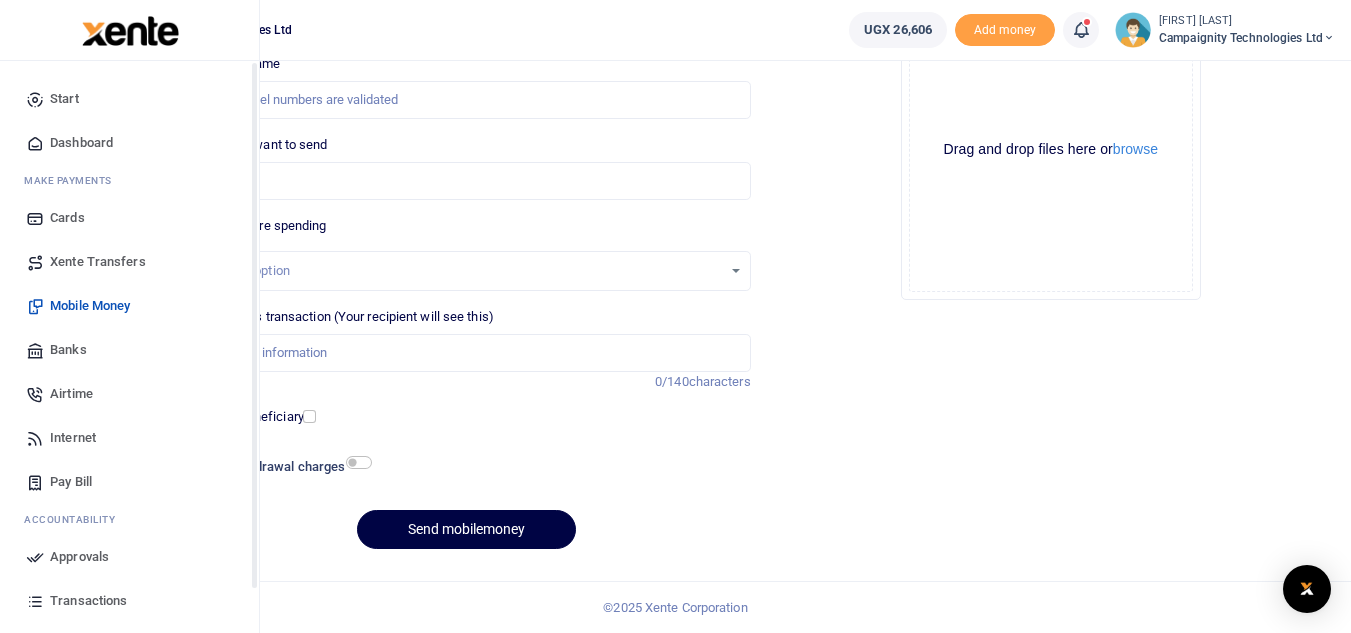 click on "Approvals" at bounding box center [129, 557] 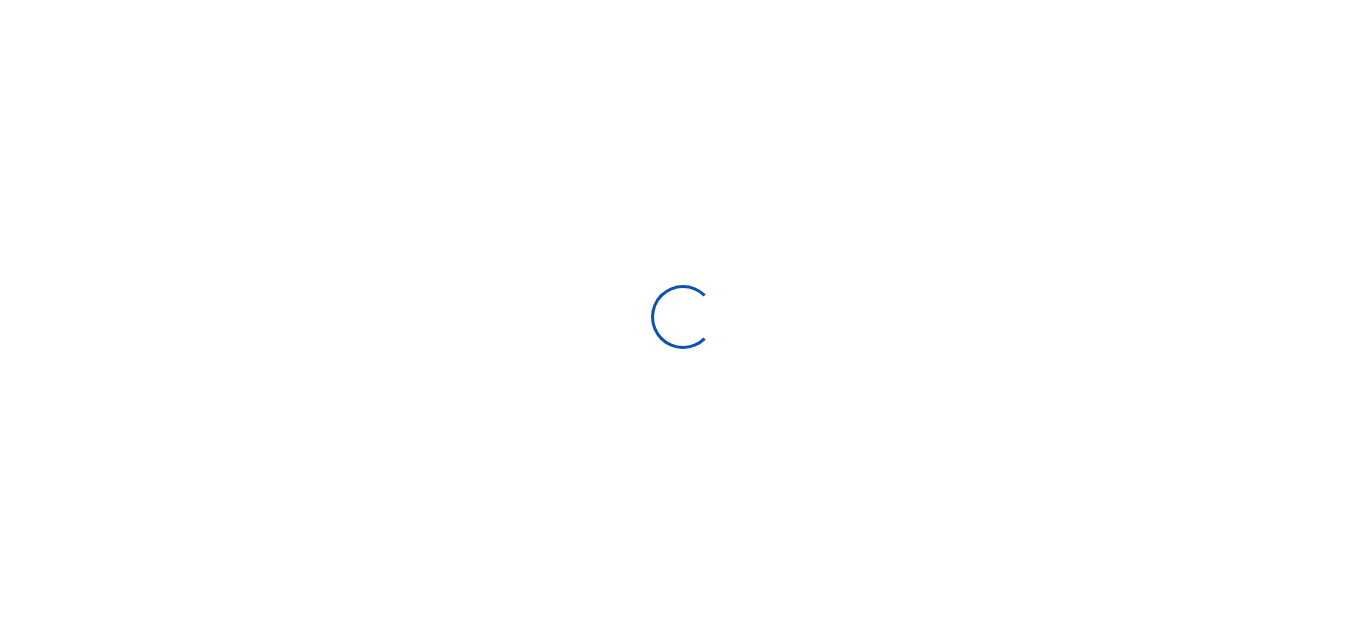 scroll, scrollTop: 0, scrollLeft: 0, axis: both 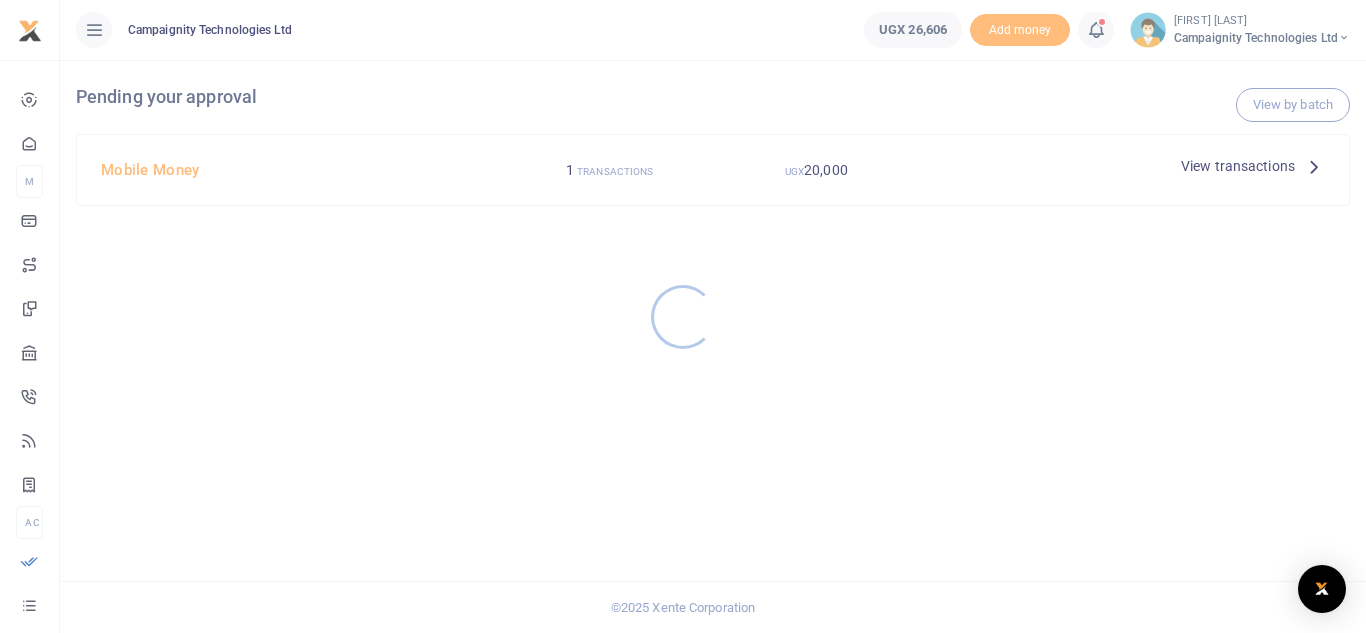 click at bounding box center [683, 316] 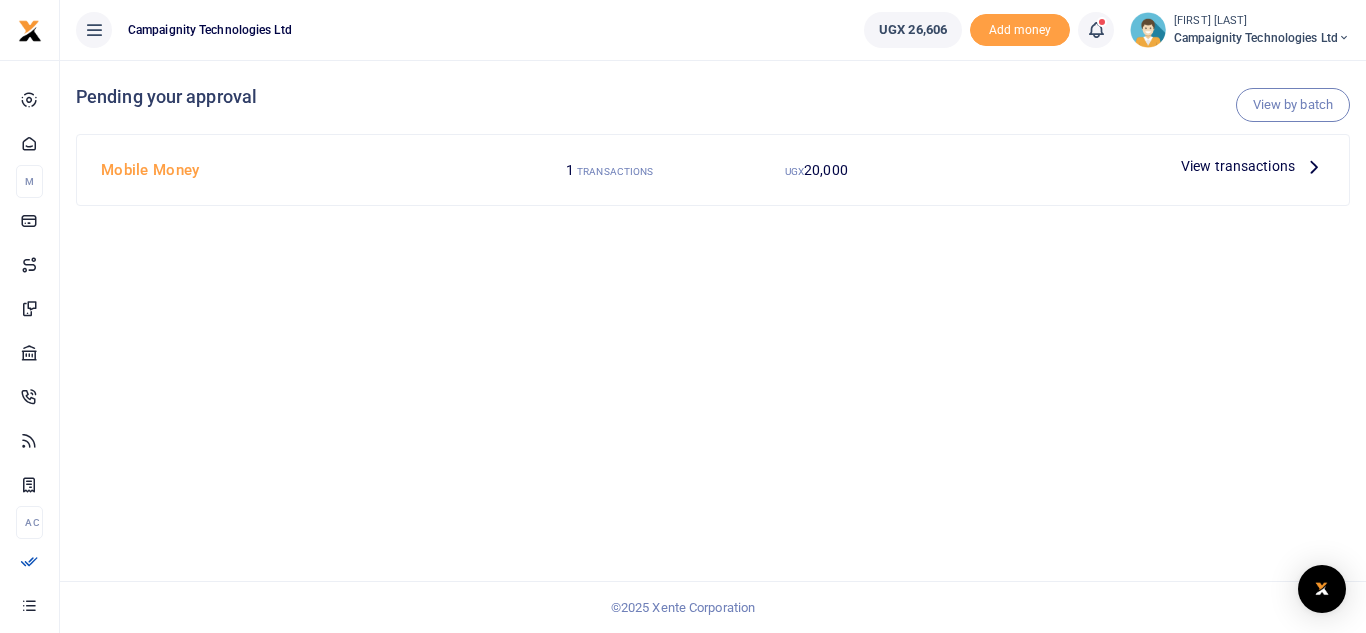 click on "View transactions" at bounding box center [1238, 166] 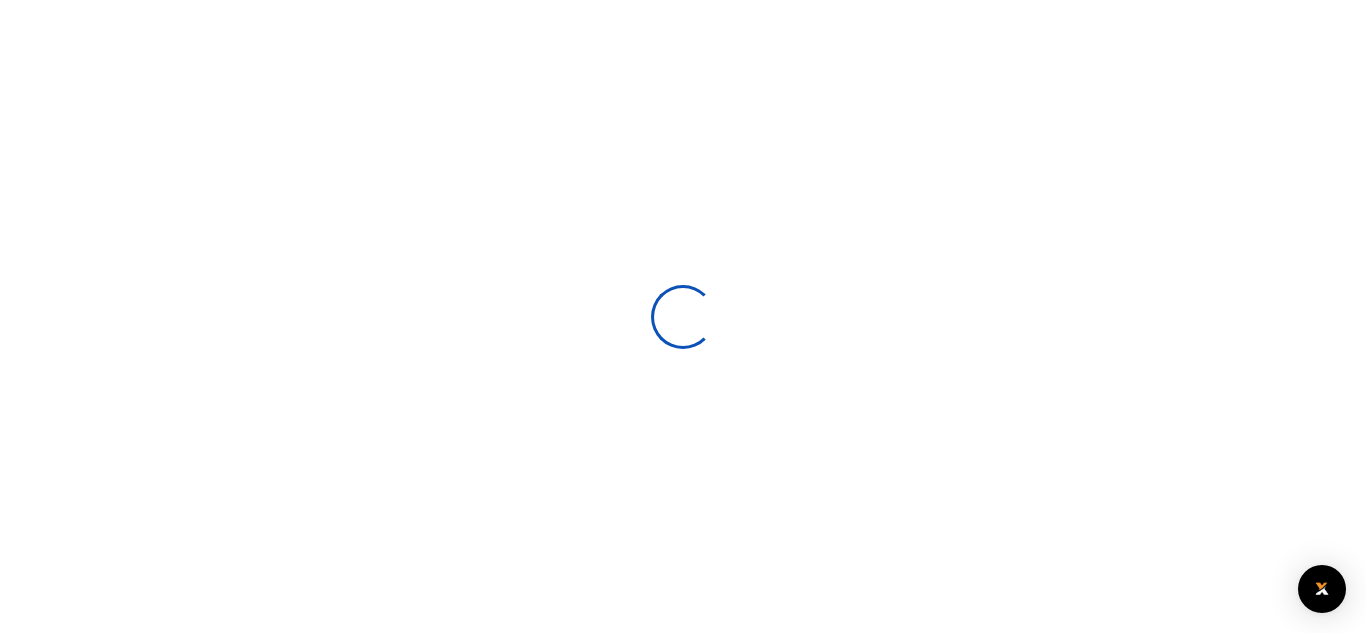 scroll, scrollTop: 0, scrollLeft: 0, axis: both 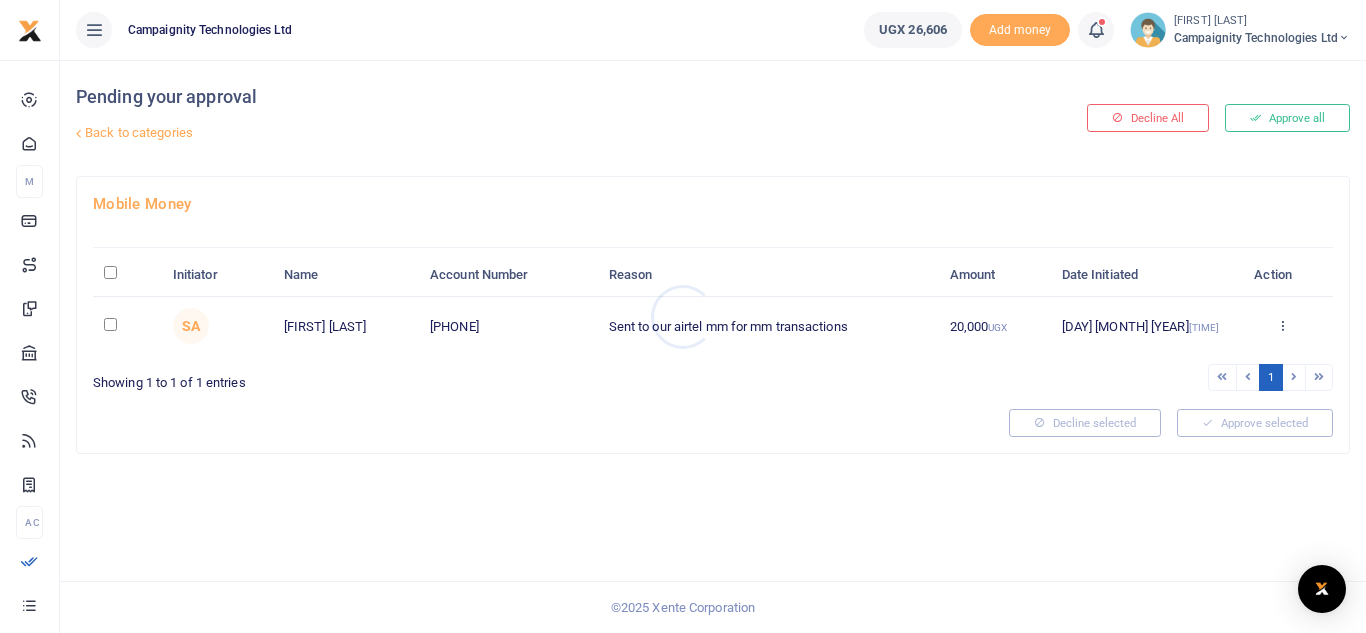 click at bounding box center [683, 316] 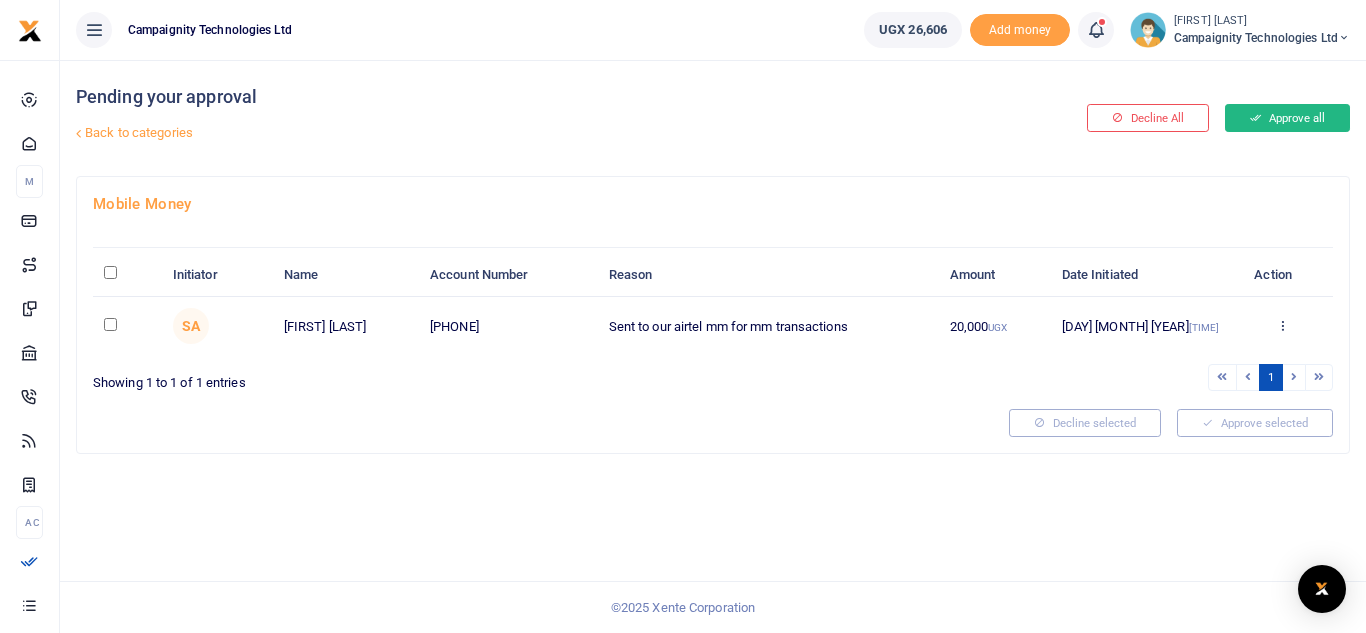 click on "Approve all" at bounding box center (1287, 118) 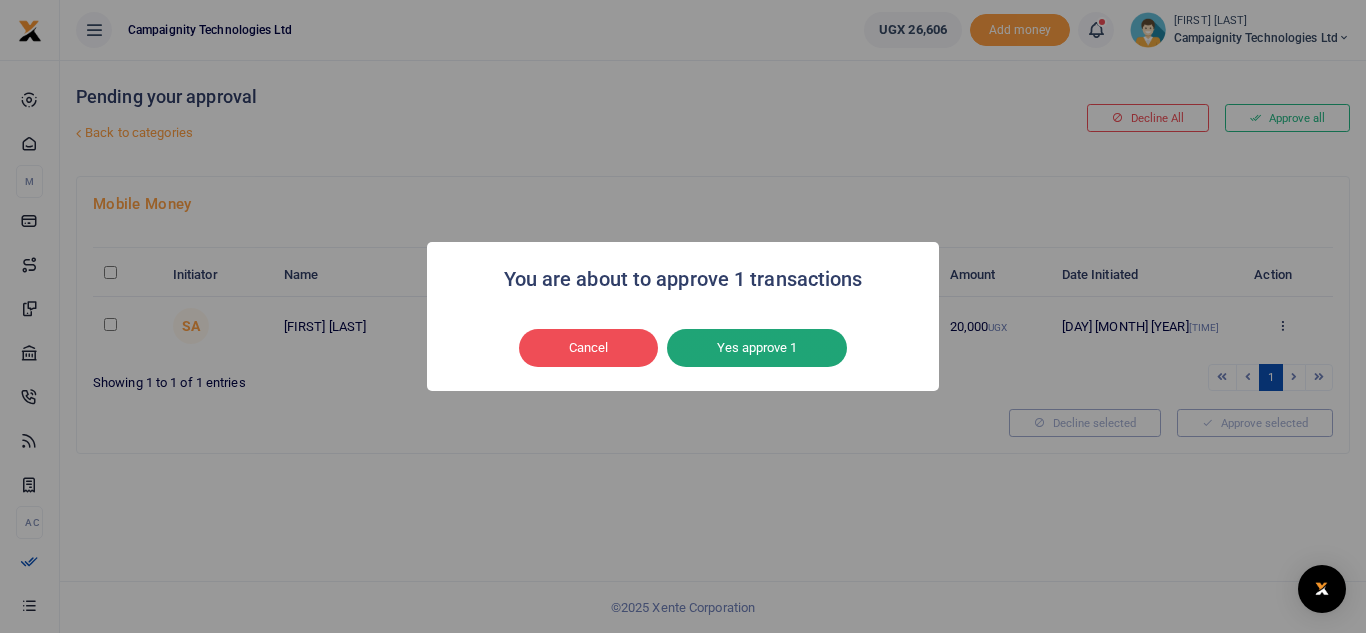 click on "Yes approve 1" at bounding box center (757, 348) 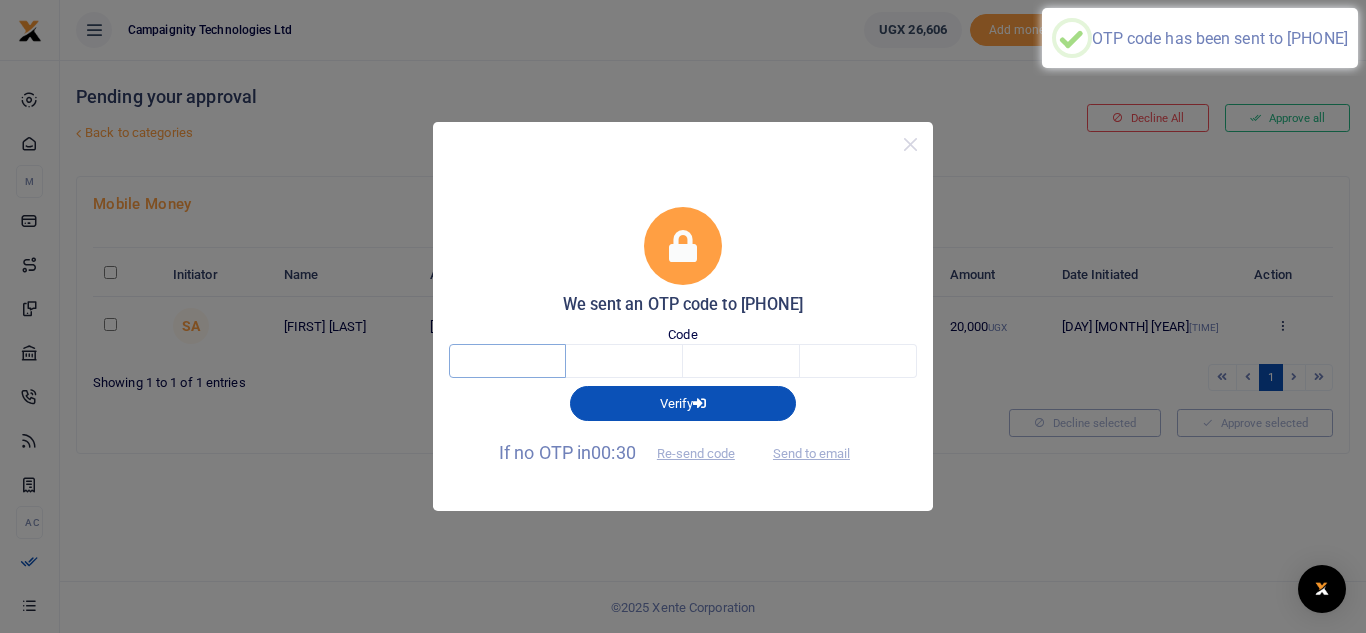 click at bounding box center (507, 361) 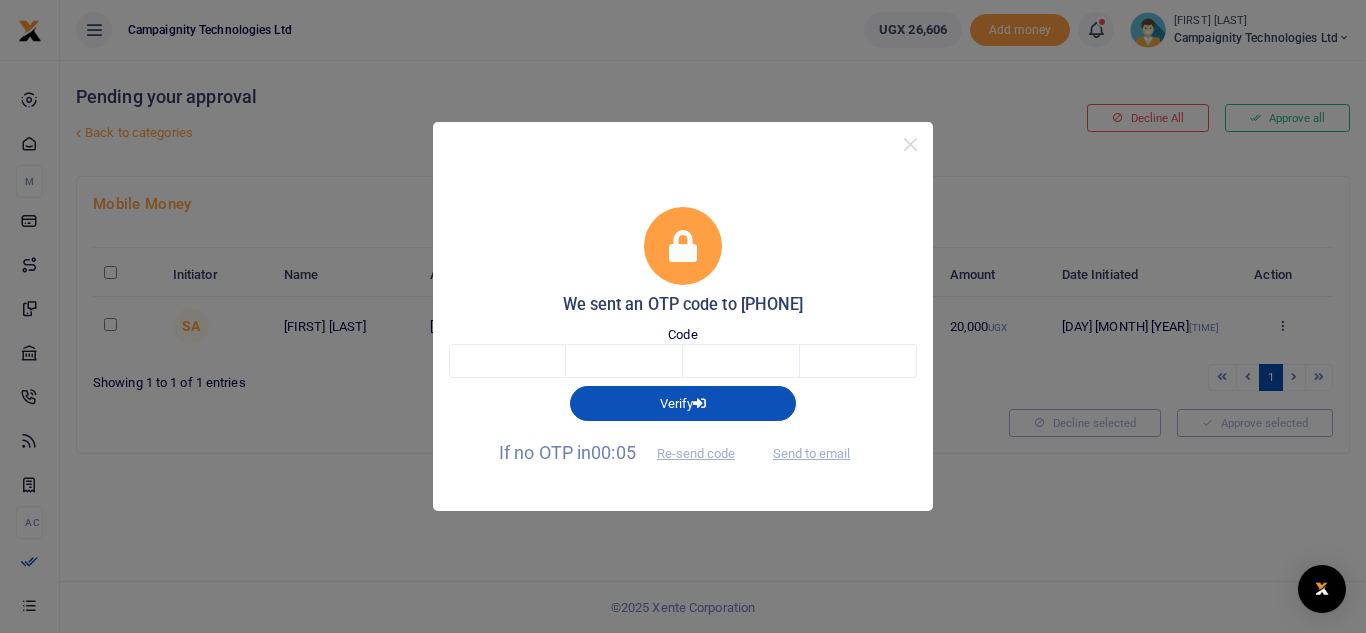 click on "Send to email" at bounding box center (811, 452) 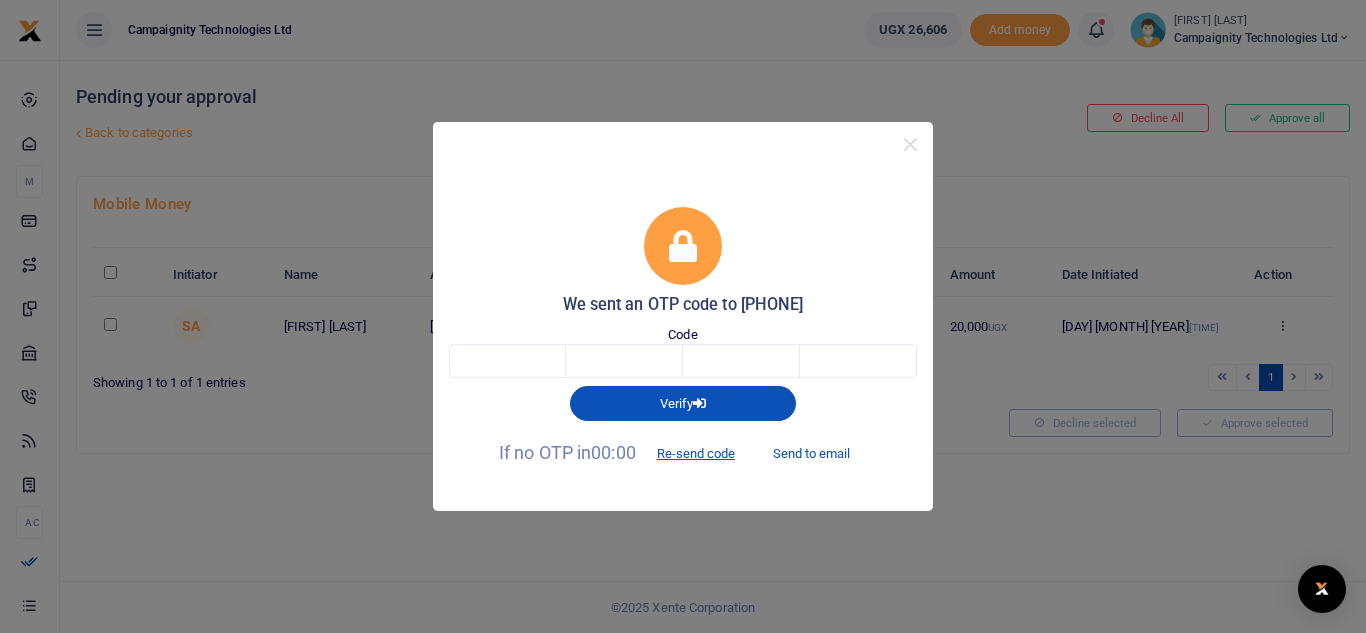 click on "Send to email" at bounding box center [811, 454] 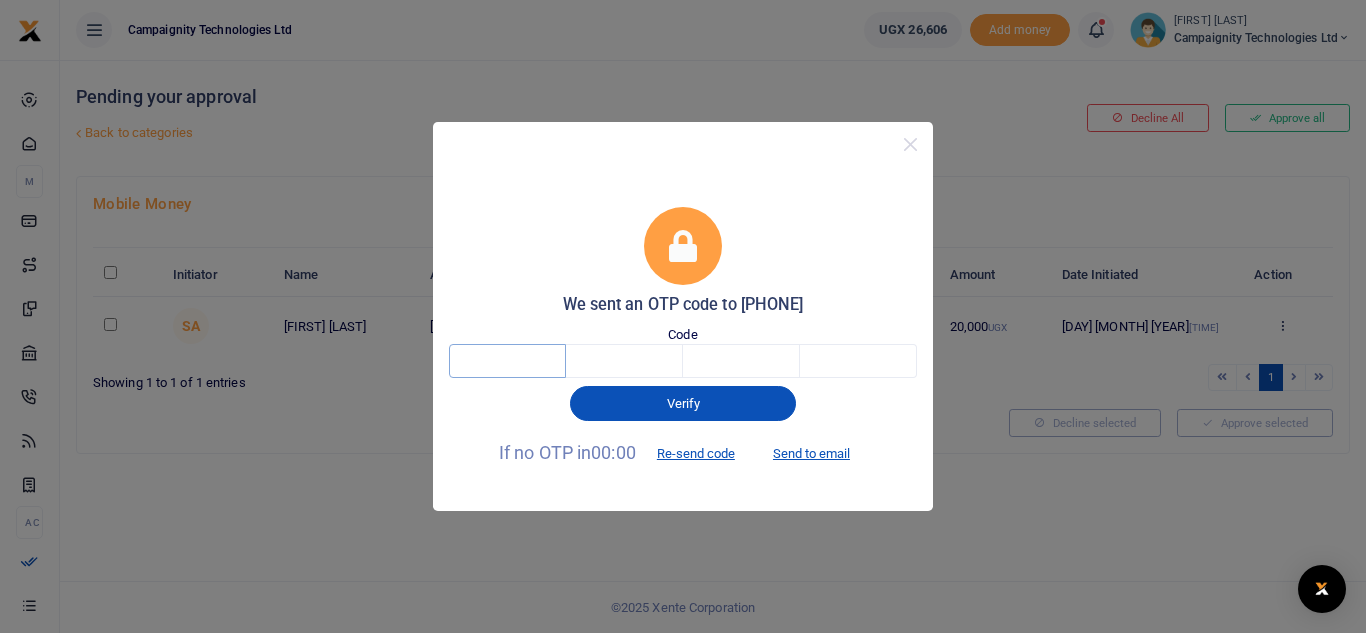 click at bounding box center (507, 361) 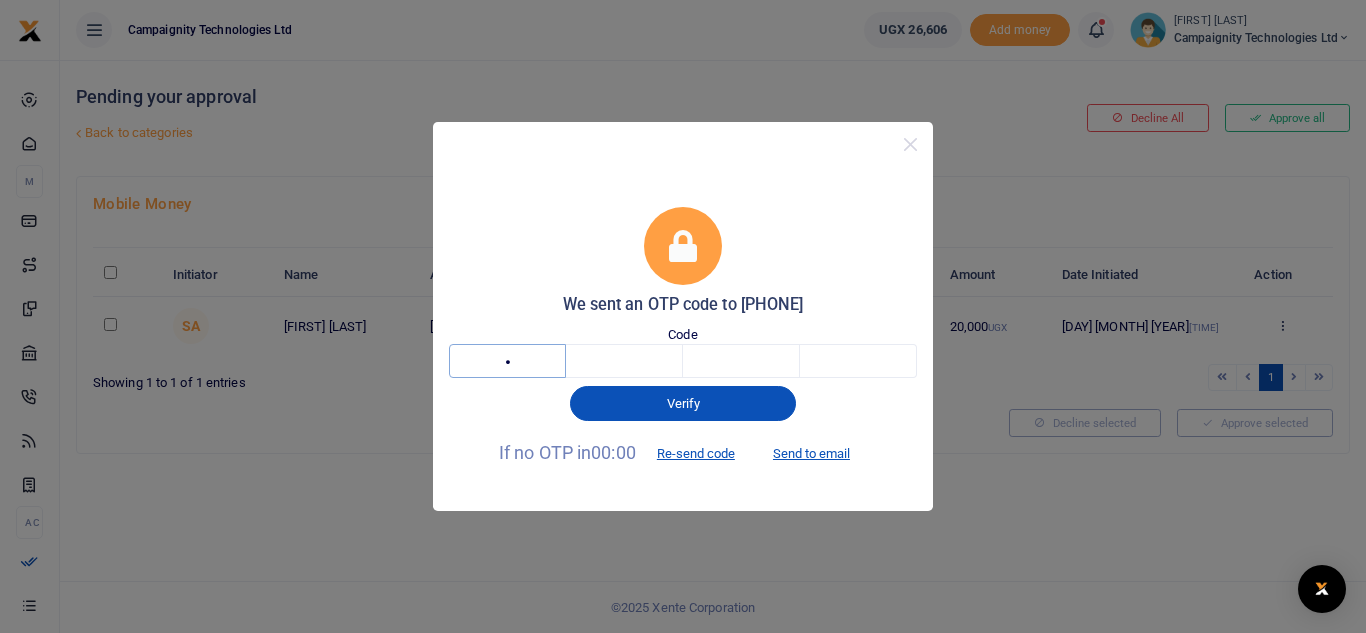 type on "2" 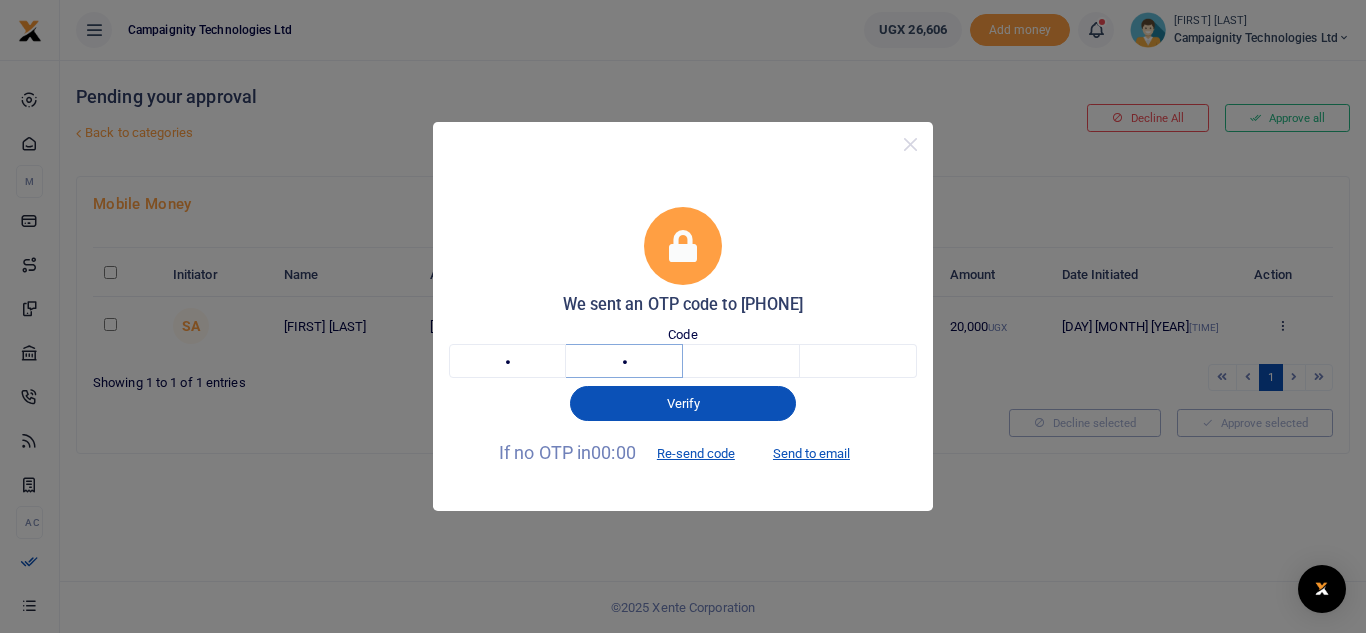 type on "0" 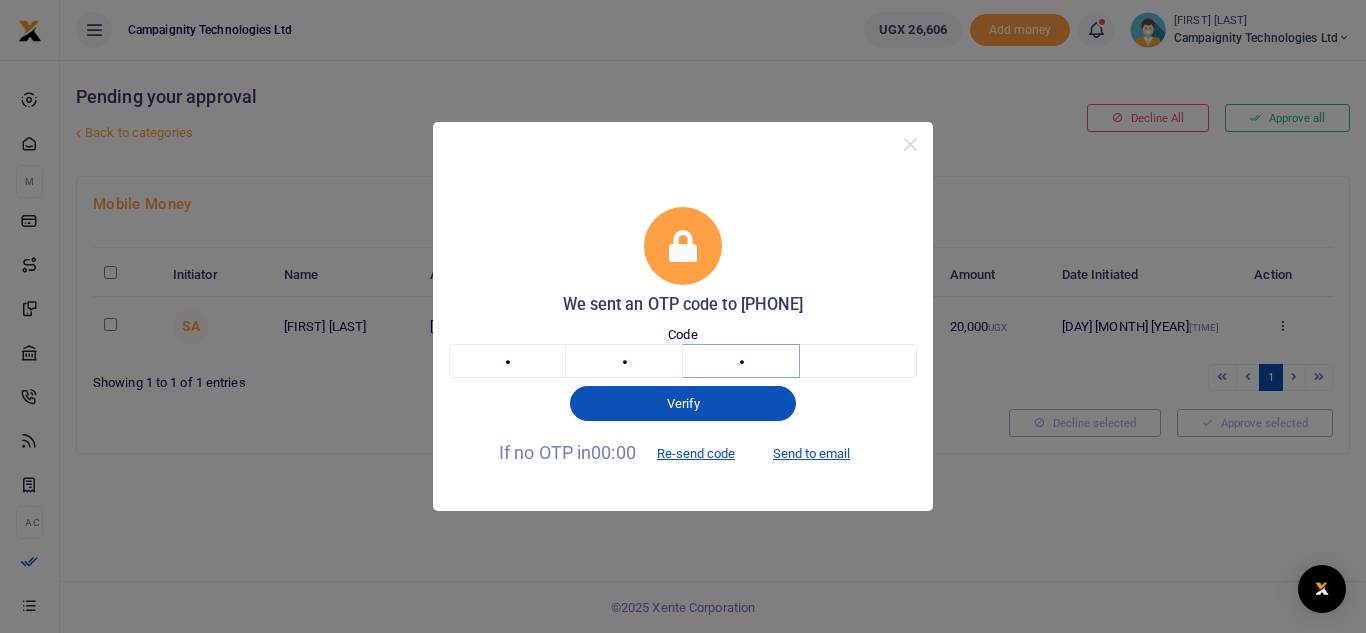 type on "3" 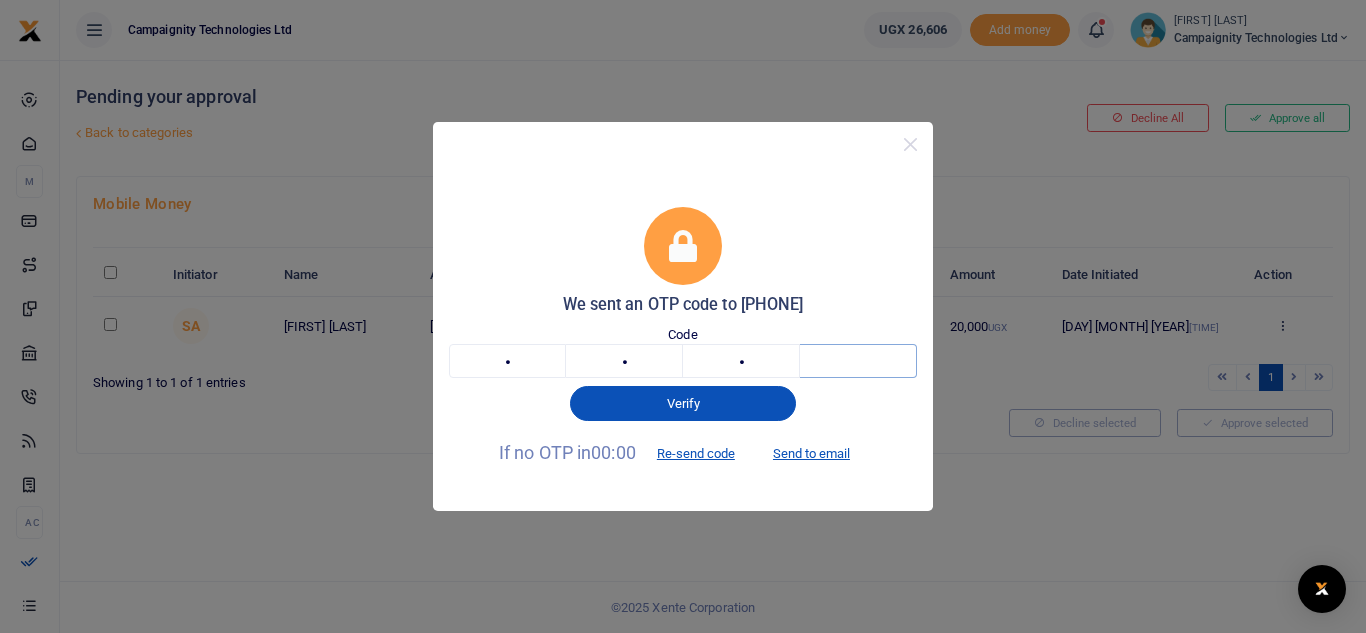 type on "7" 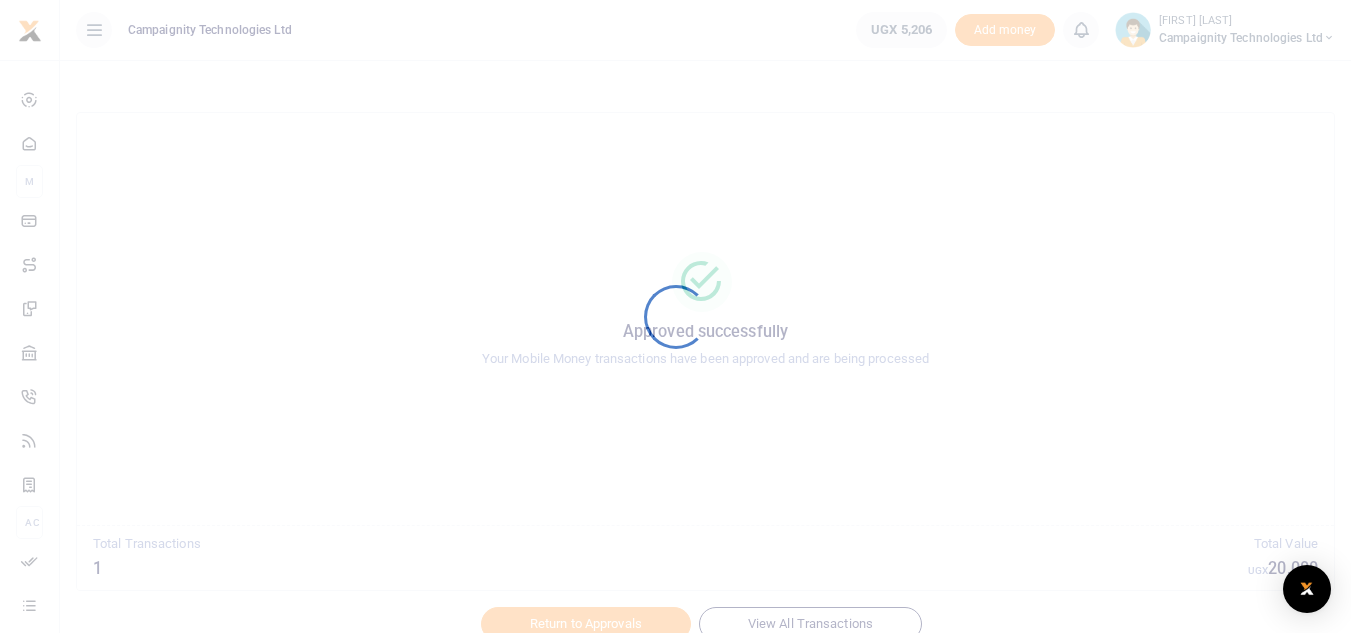 scroll, scrollTop: 0, scrollLeft: 0, axis: both 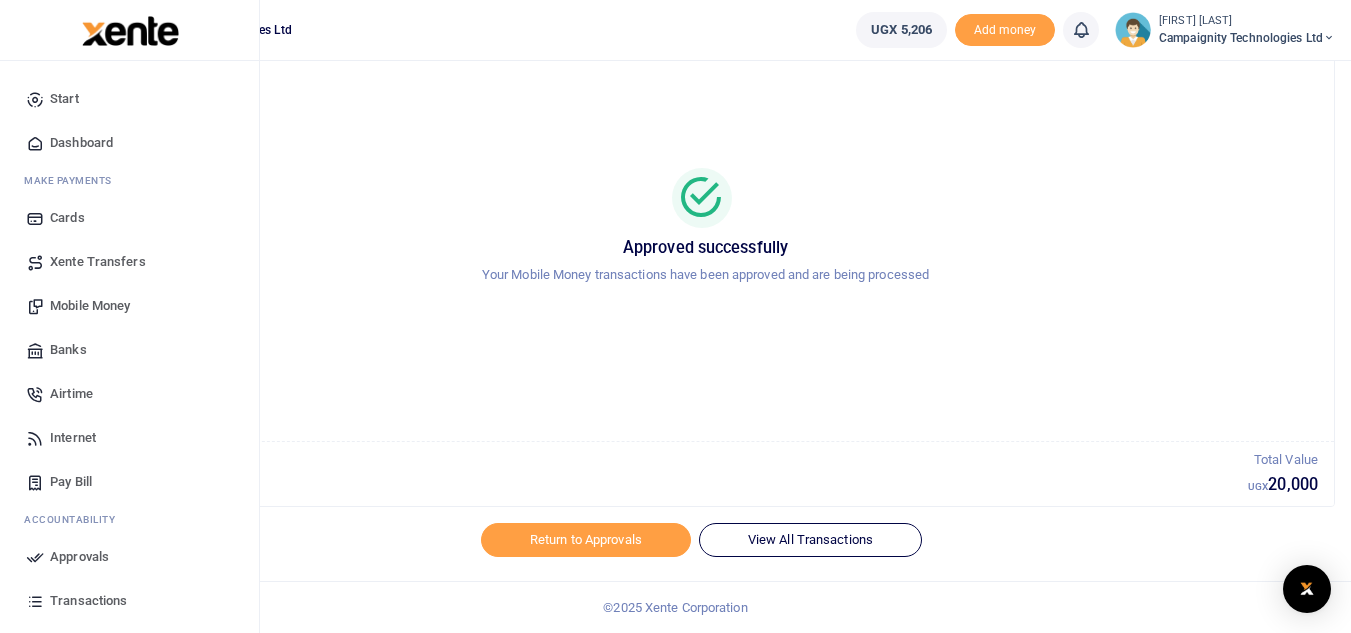 click on "Transactions" at bounding box center [88, 601] 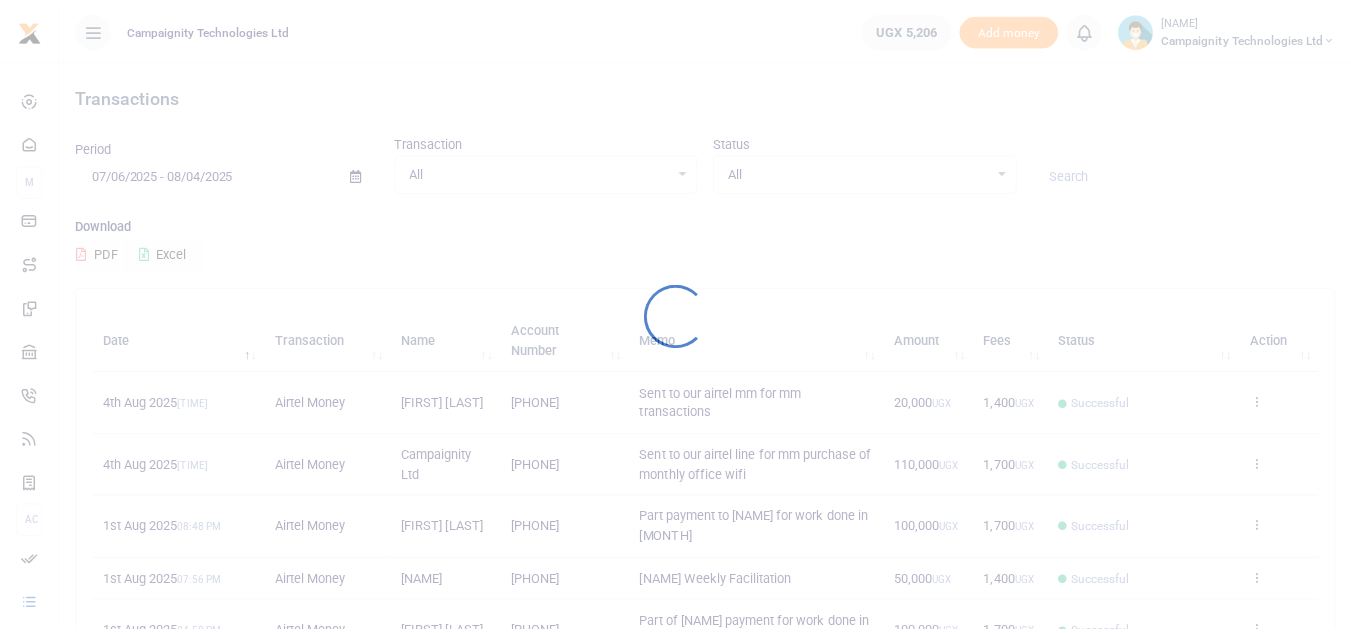 scroll, scrollTop: 0, scrollLeft: 0, axis: both 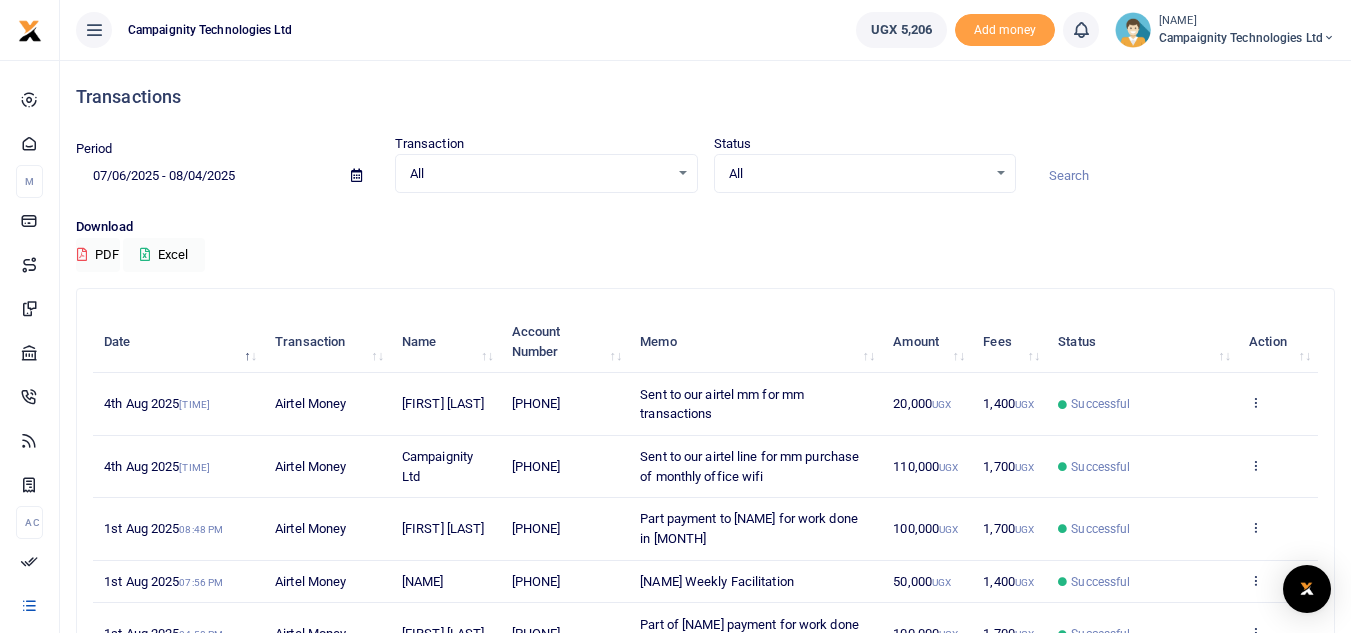 click on "Download
PDF
Excel" at bounding box center [705, 244] 